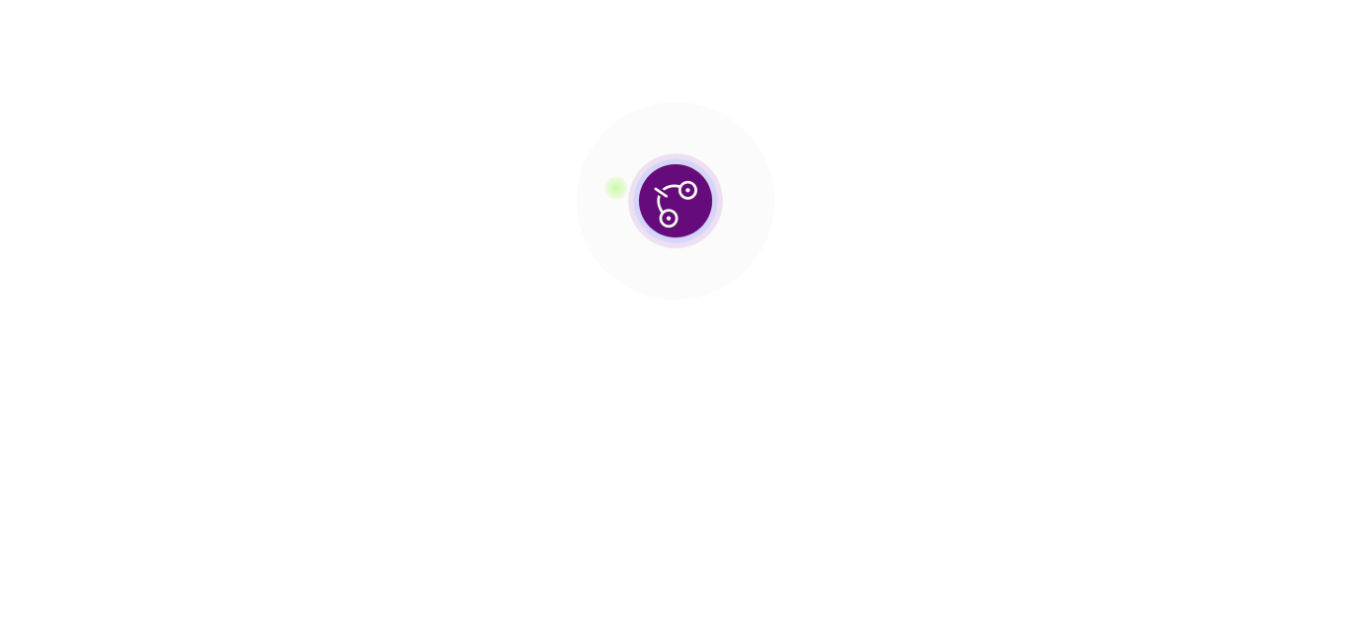 scroll, scrollTop: 0, scrollLeft: 0, axis: both 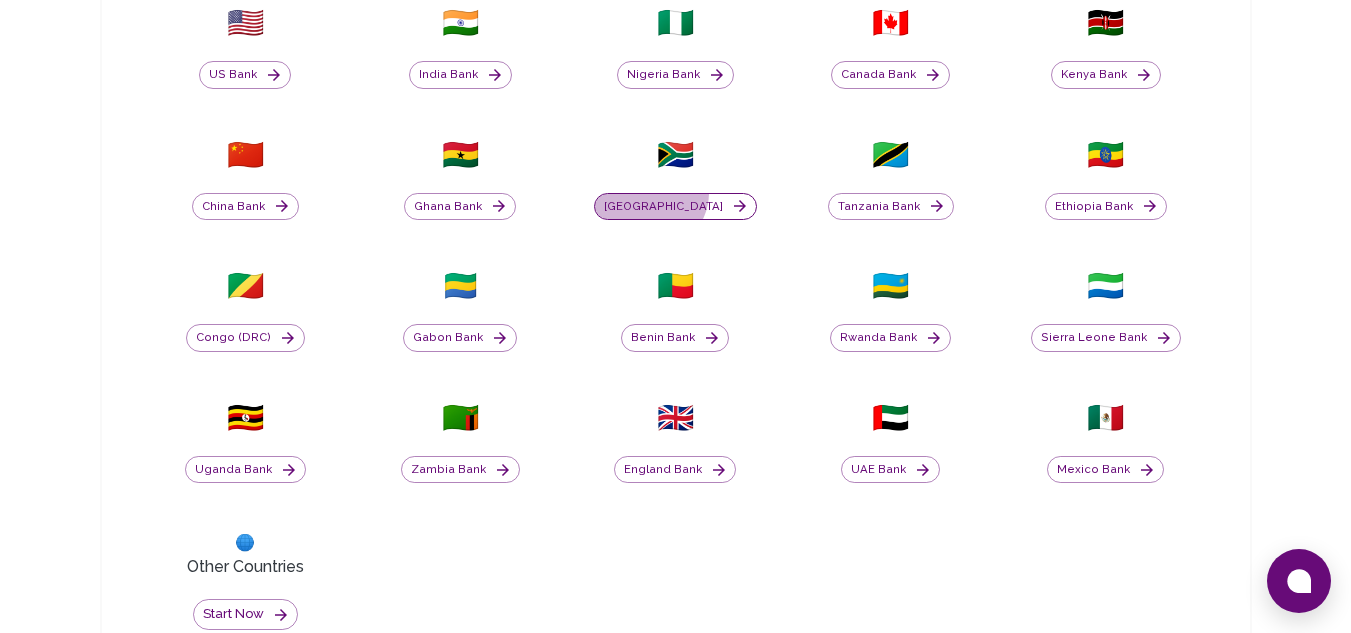 click on "[GEOGRAPHIC_DATA]" at bounding box center (675, 207) 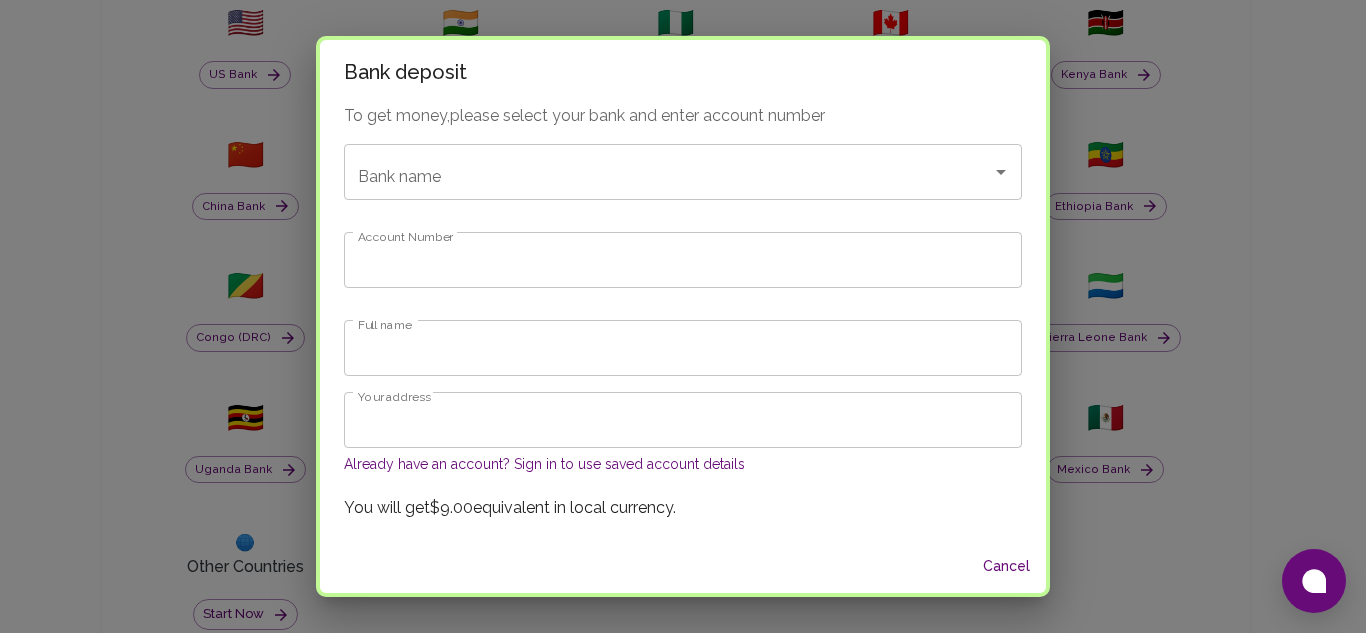 click on "Bank name" at bounding box center (683, 172) 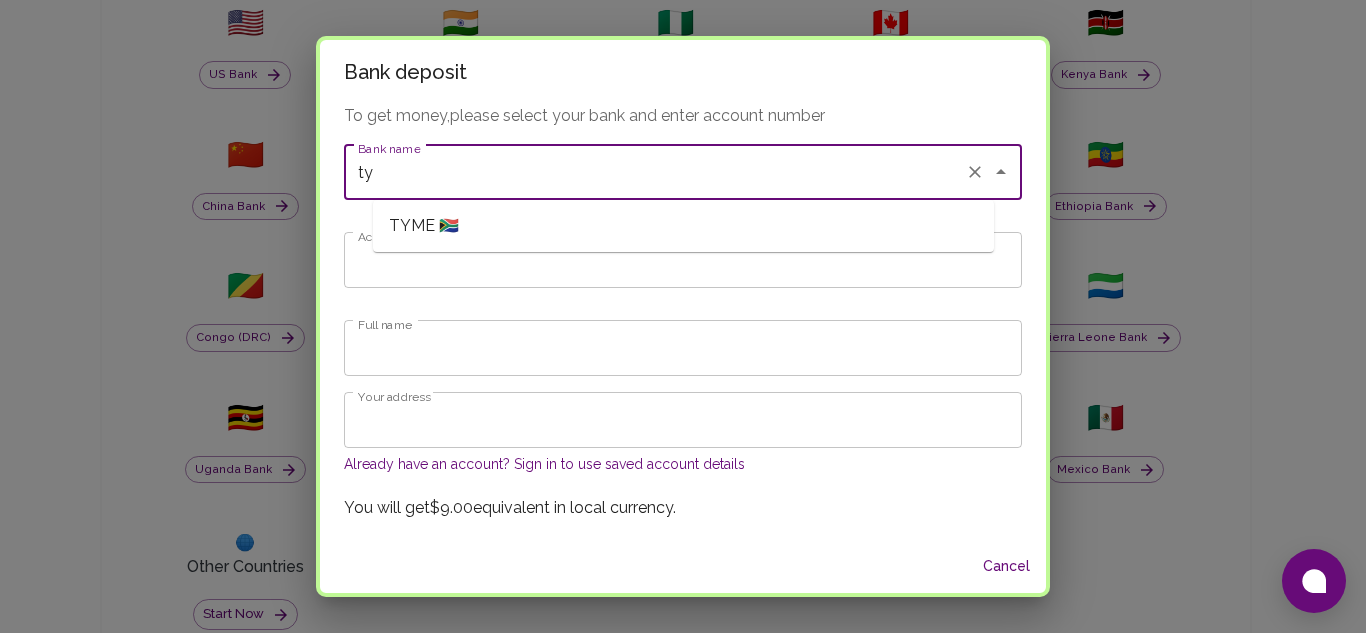 click on "TYME 🇿🇦" at bounding box center [683, 226] 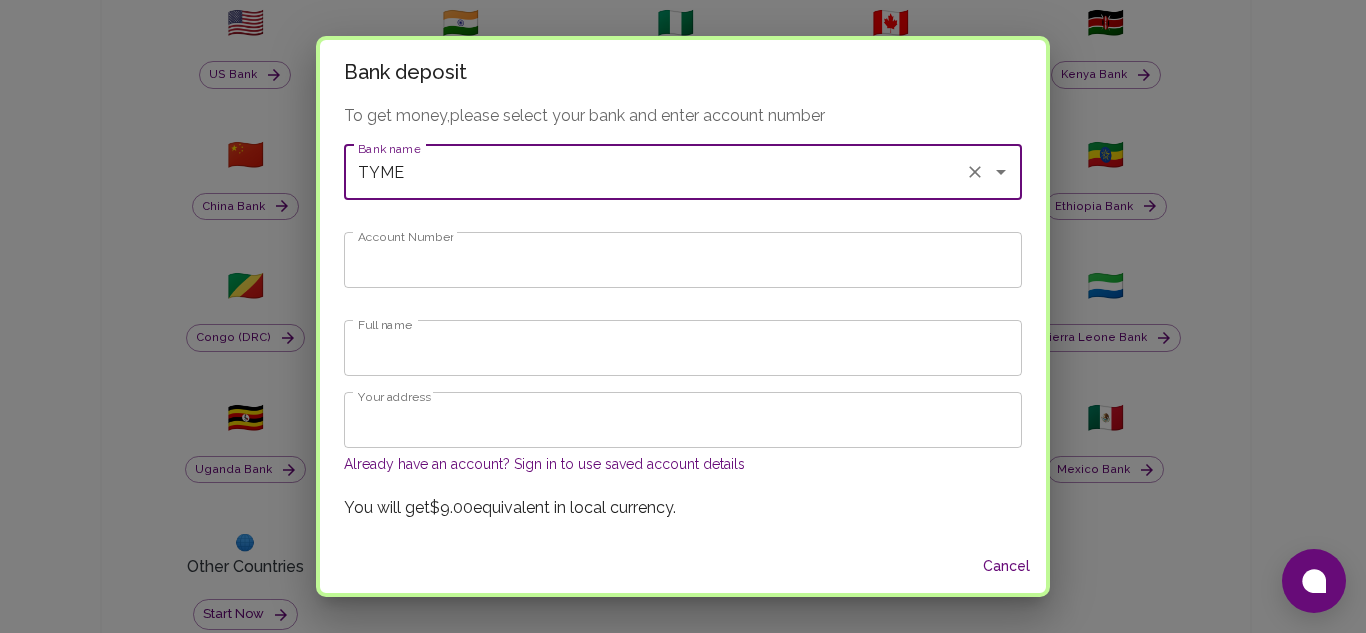 type on "TYME" 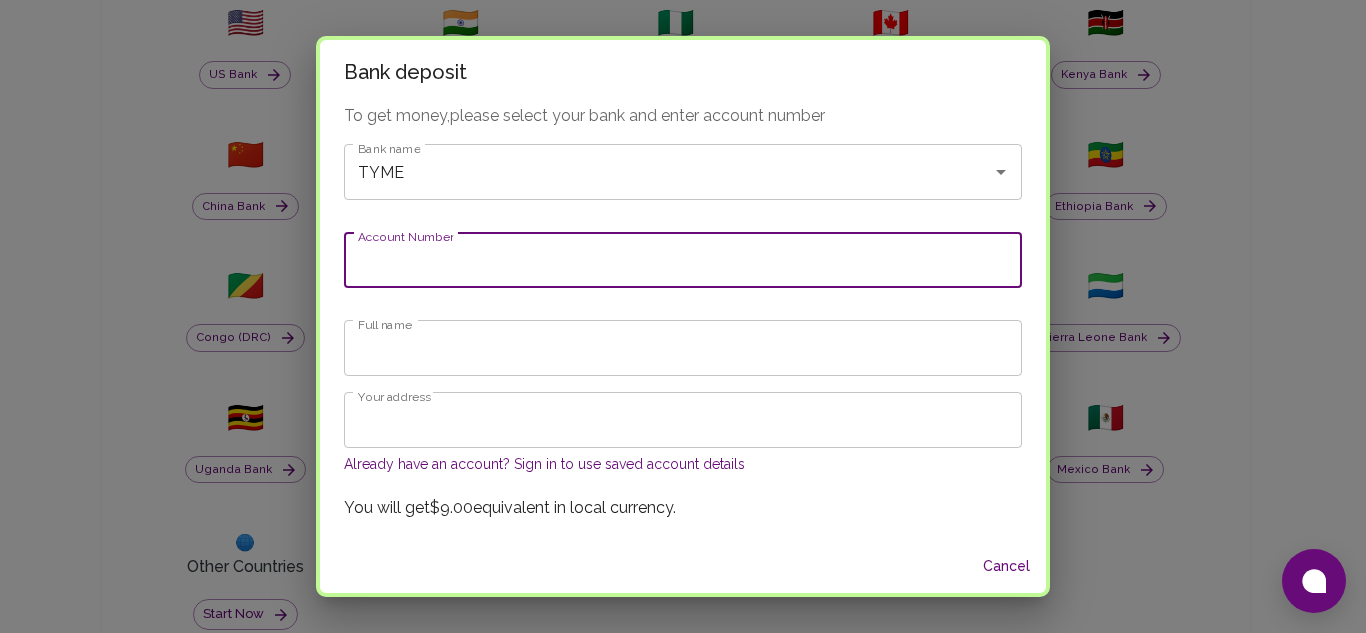 click on "Account Number" at bounding box center [683, 260] 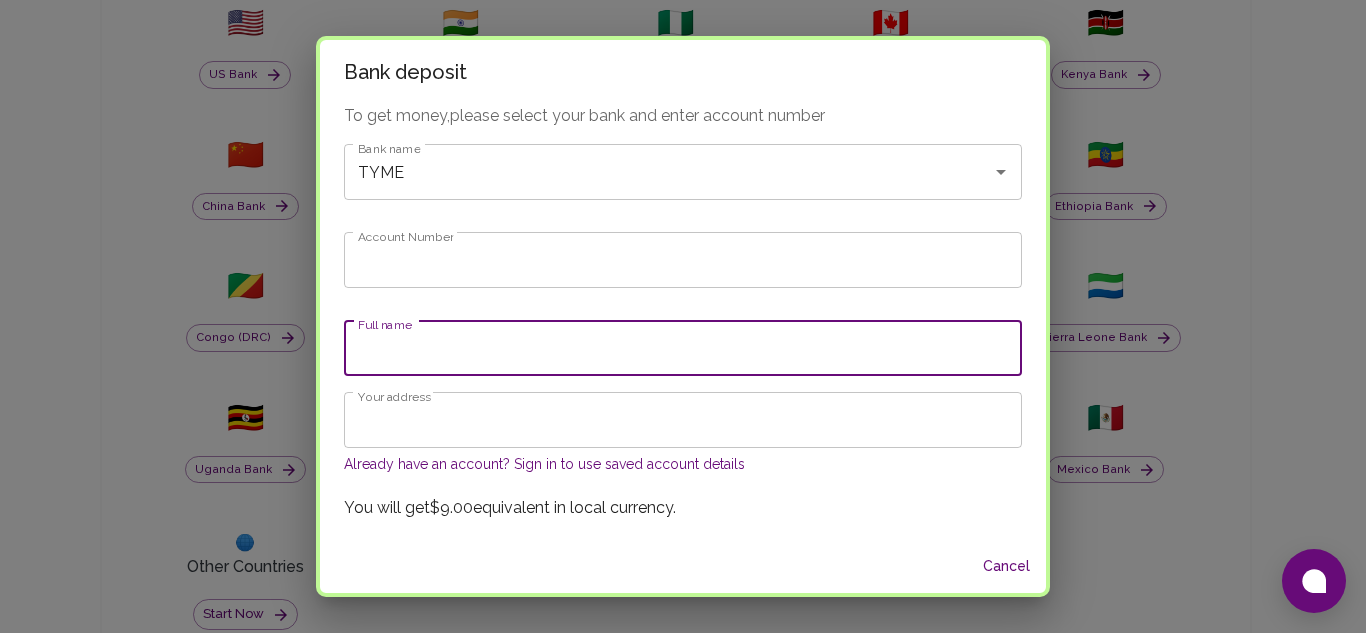 click on "Full name" at bounding box center [683, 348] 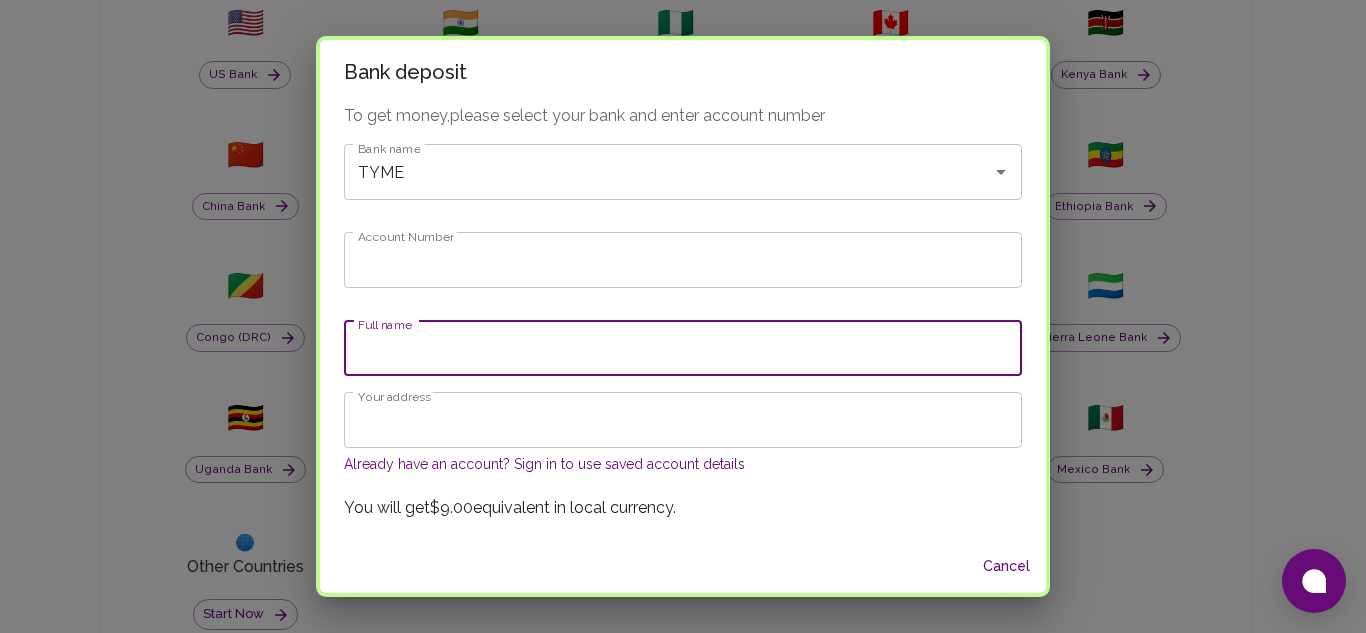 type on "[PERSON_NAME]" 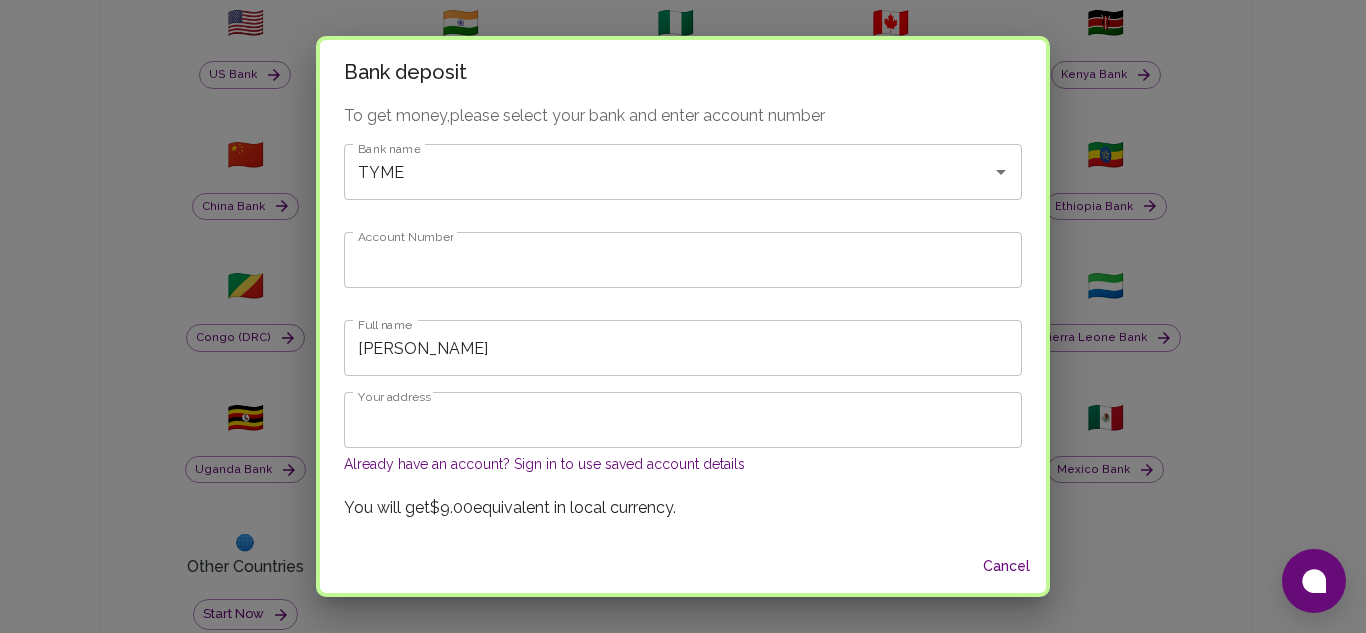 click on "Already have an account? Sign in to use saved account details" at bounding box center [544, 464] 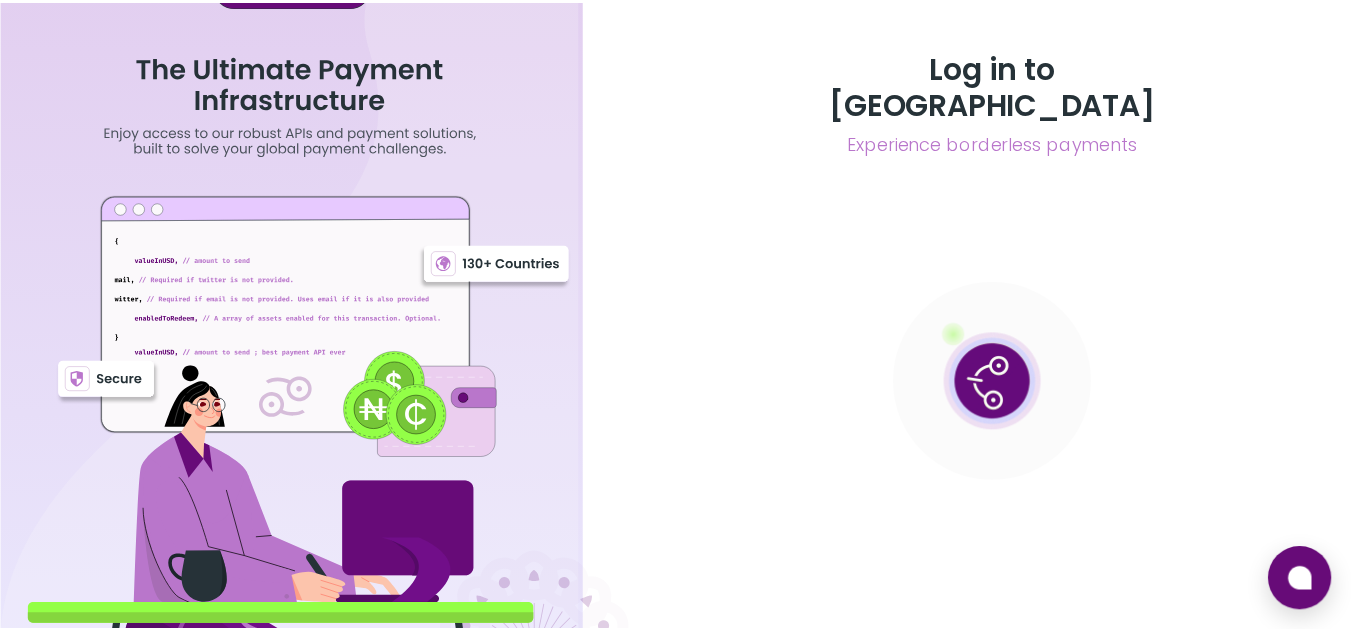 scroll, scrollTop: 0, scrollLeft: 0, axis: both 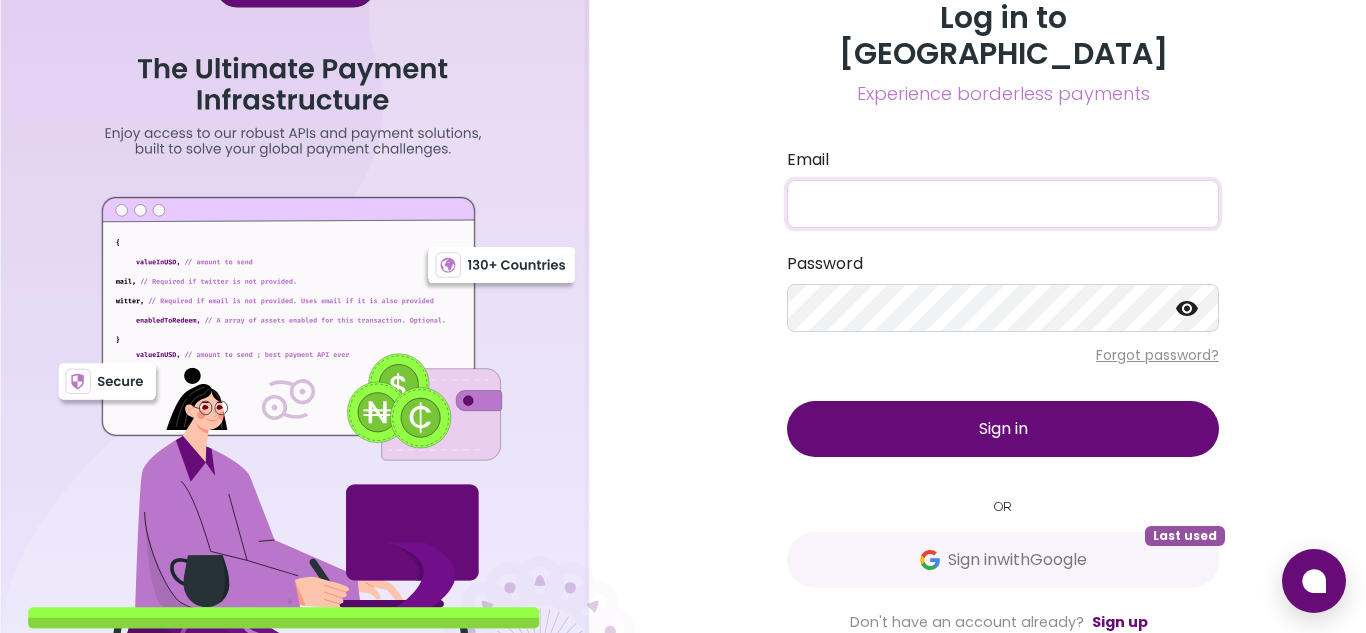 click on "Email" at bounding box center (1003, 204) 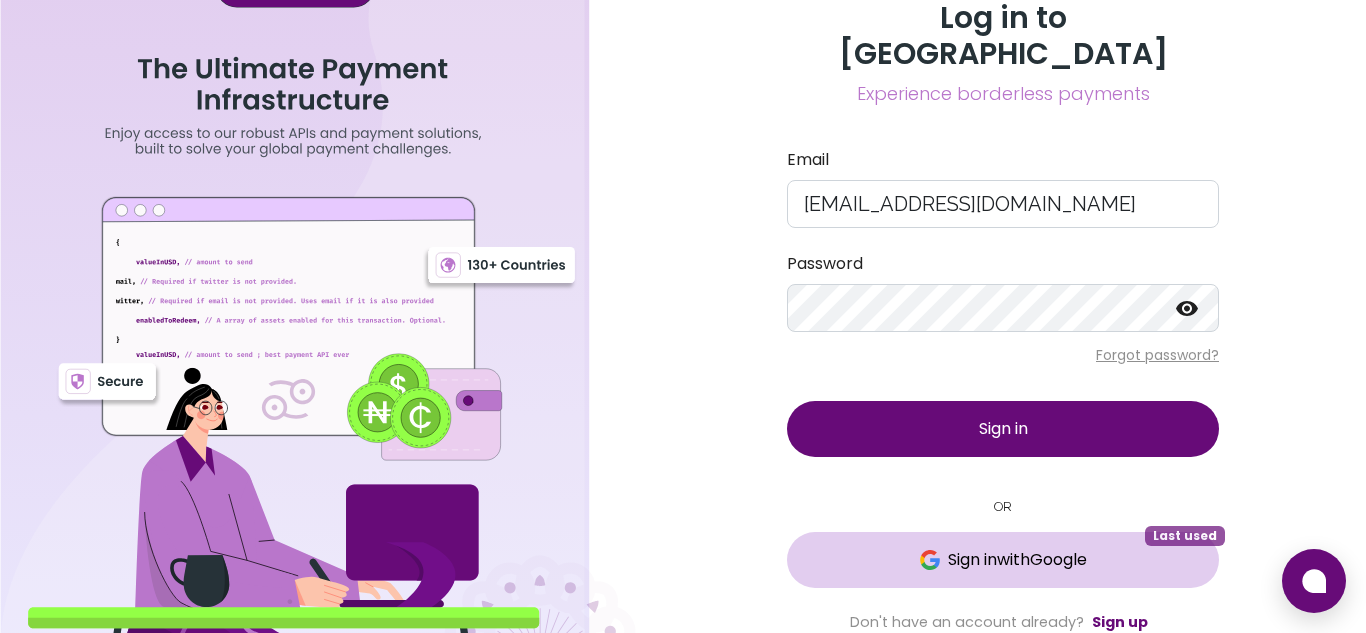 click on "Sign in  with  Google Last used" at bounding box center [1003, 560] 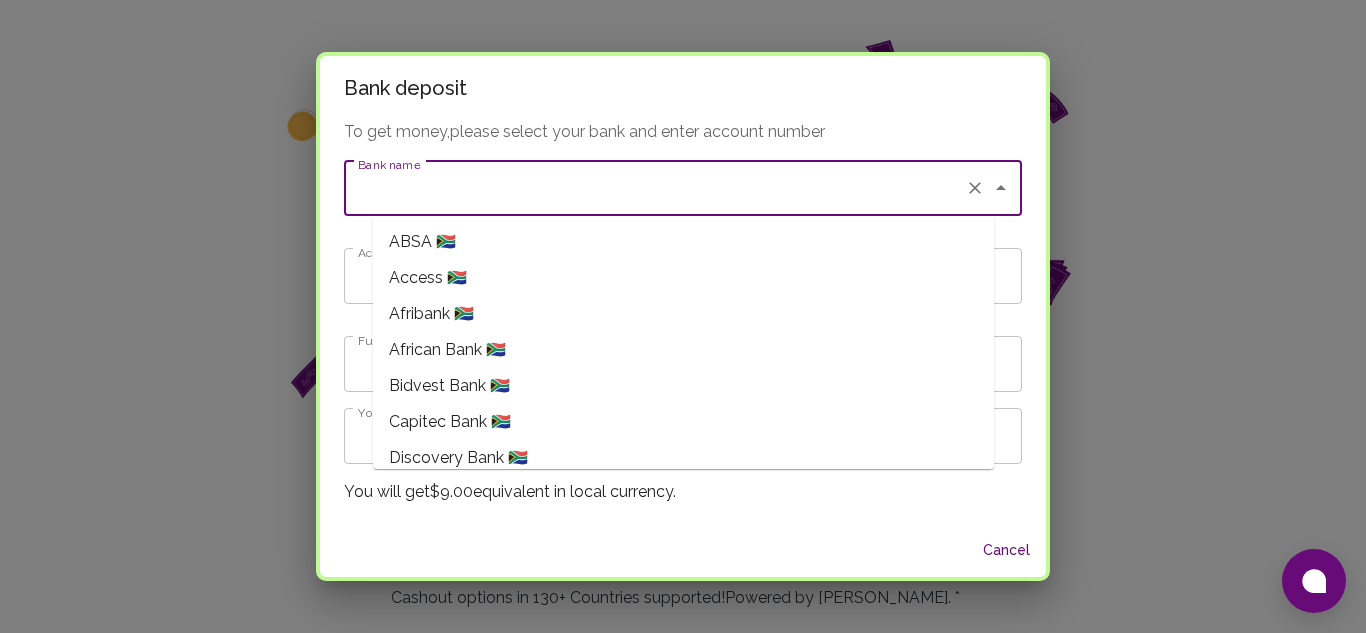click on "Bank name" at bounding box center (655, 188) 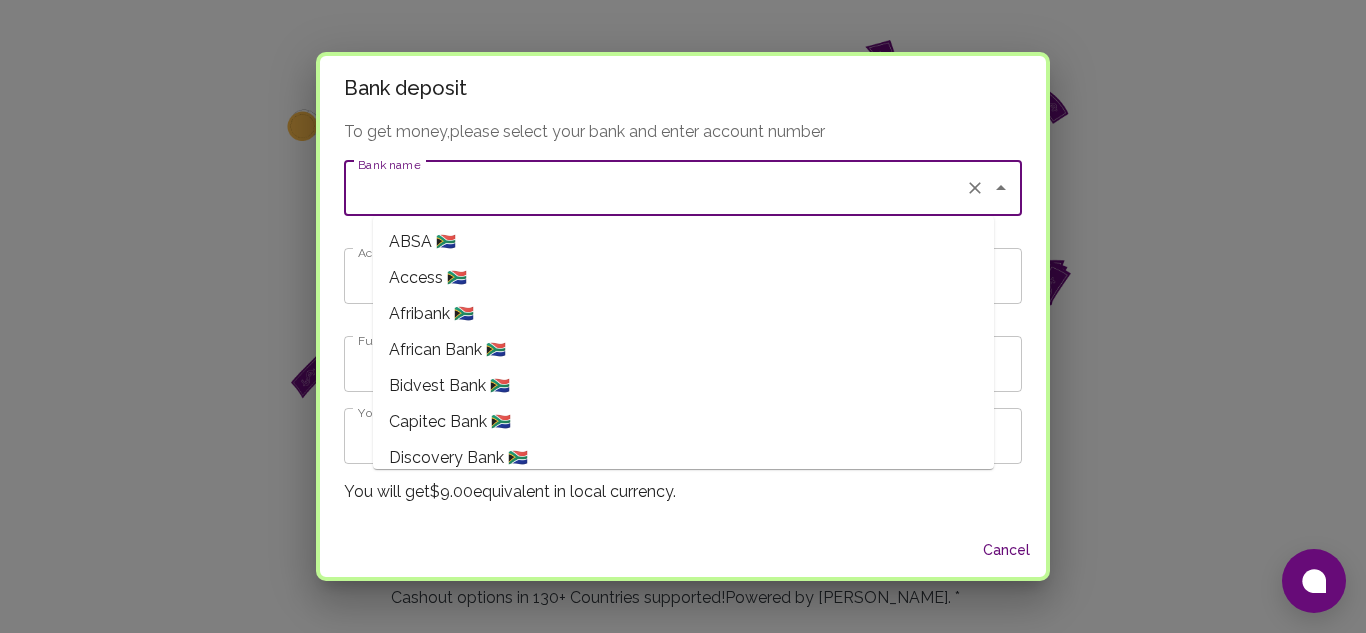 click on "Bank deposit To get money,  please select your bank and enter account number Bank name Bank name Account Number Account Number Full name Full name Your address Your address You will get  $9.00  equivalent in local currency. Cancel" at bounding box center (683, 316) 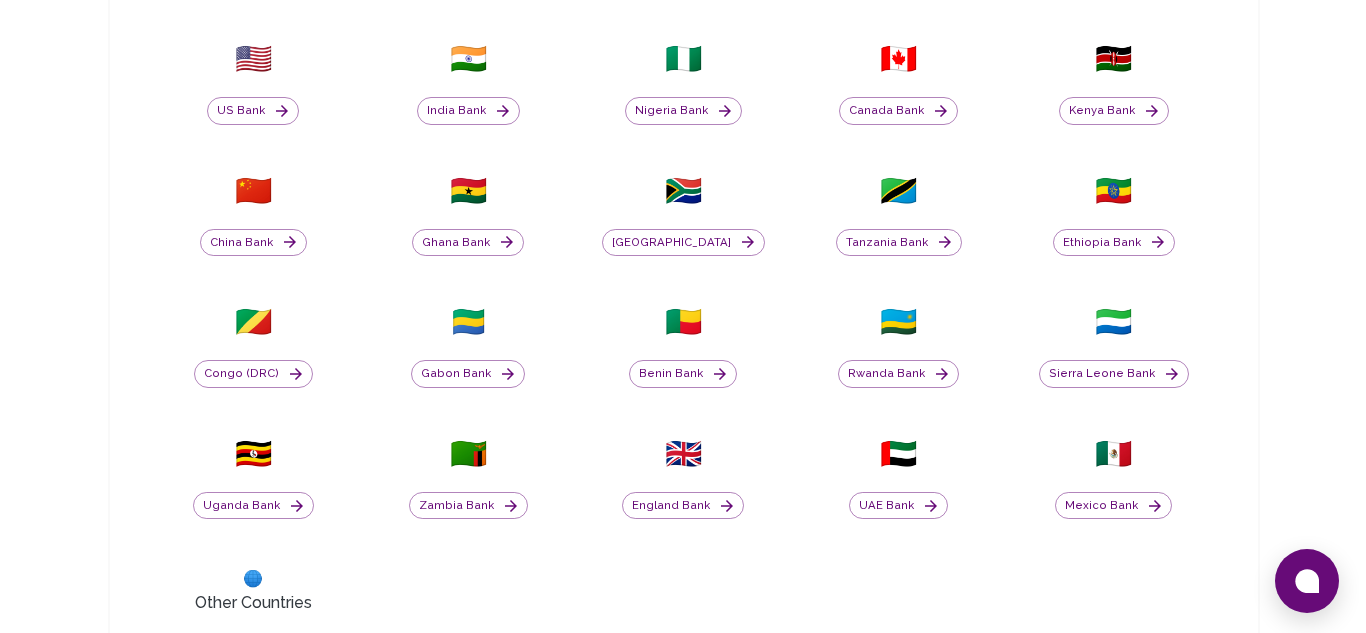 scroll, scrollTop: 599, scrollLeft: 0, axis: vertical 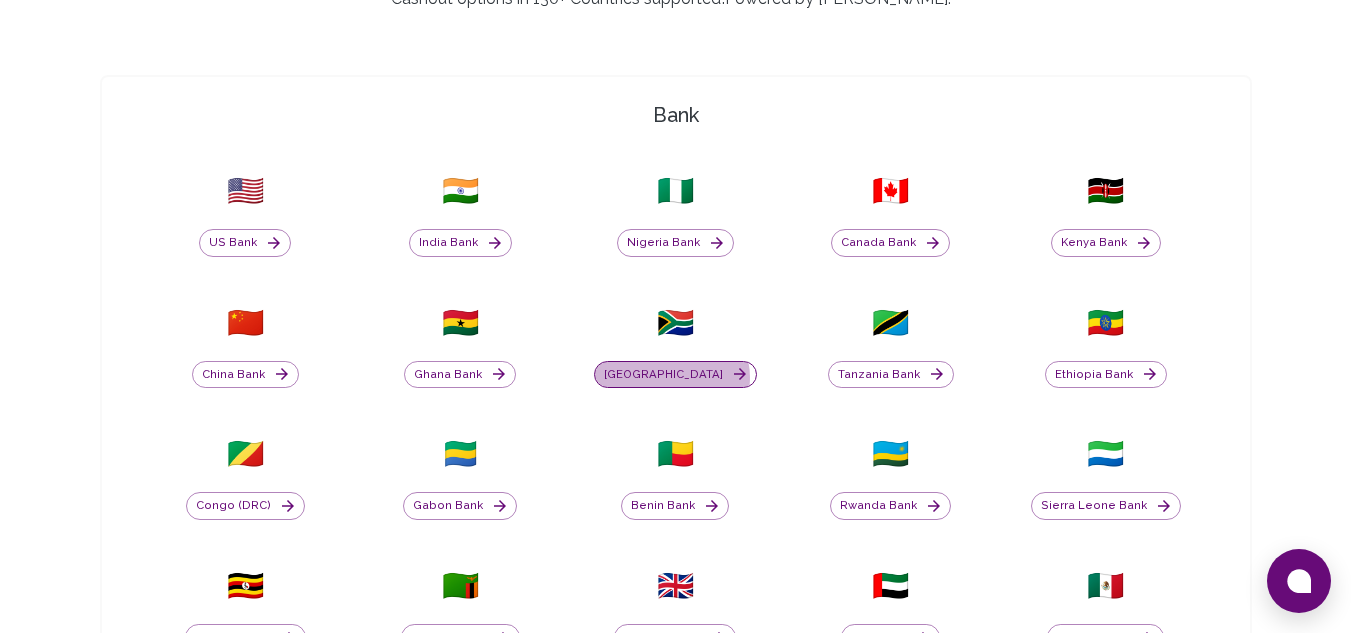 click on "[GEOGRAPHIC_DATA]" at bounding box center (675, 375) 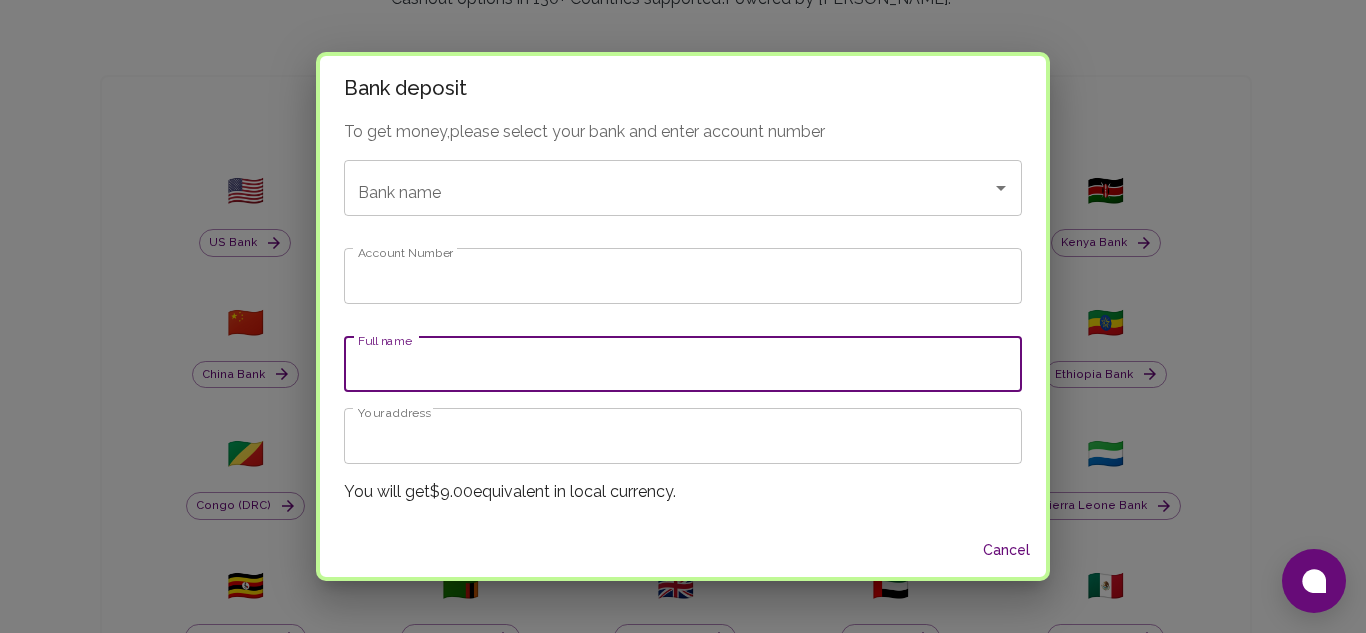 click on "Full name" at bounding box center (683, 364) 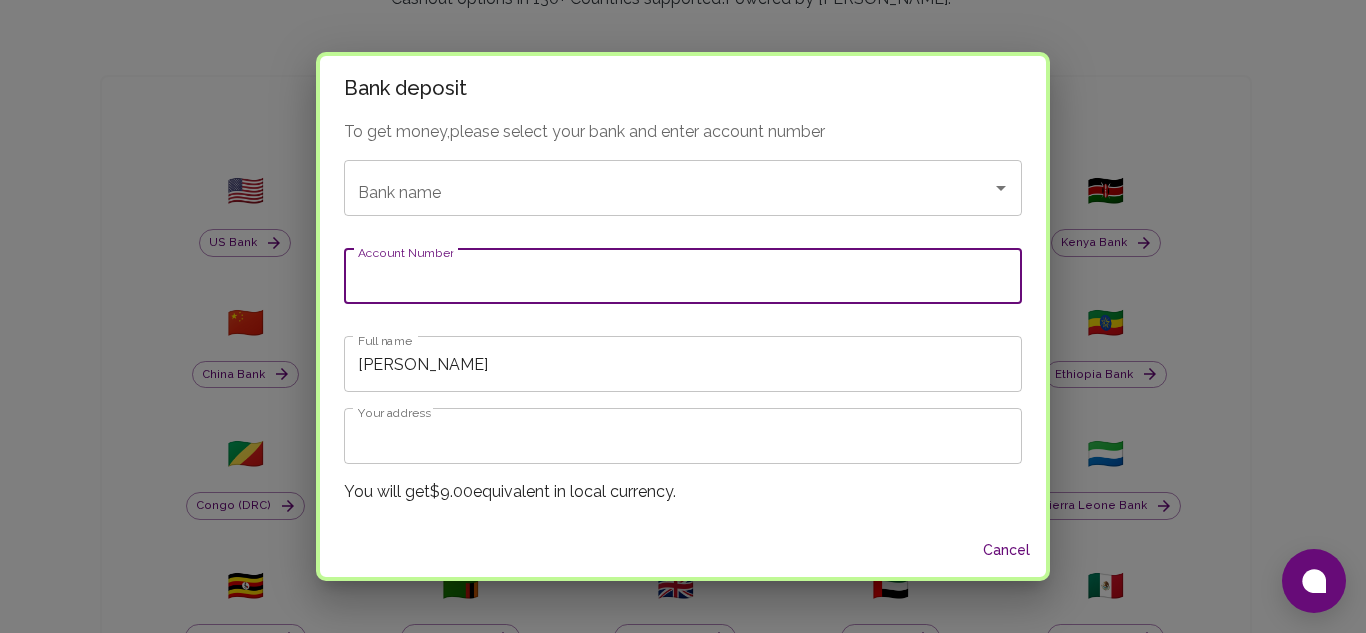 click on "Account Number" at bounding box center (683, 276) 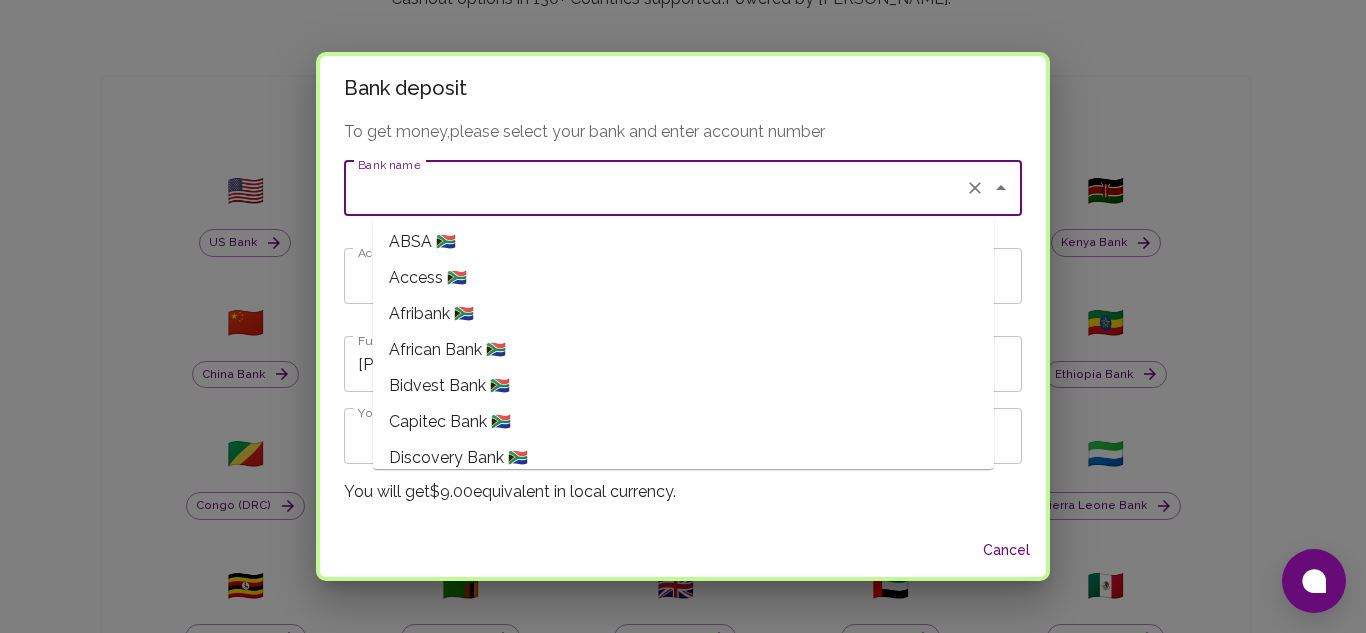 click on "Bank name" at bounding box center [655, 188] 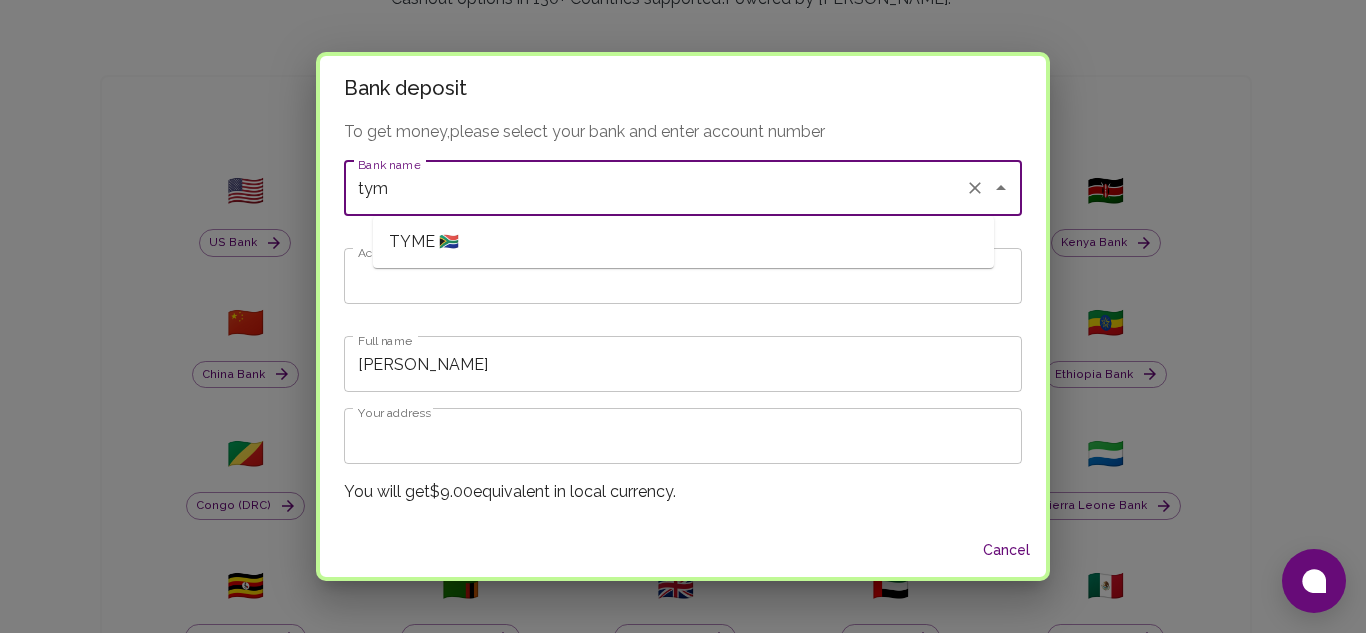 click on "TYME 🇿🇦" at bounding box center (683, 242) 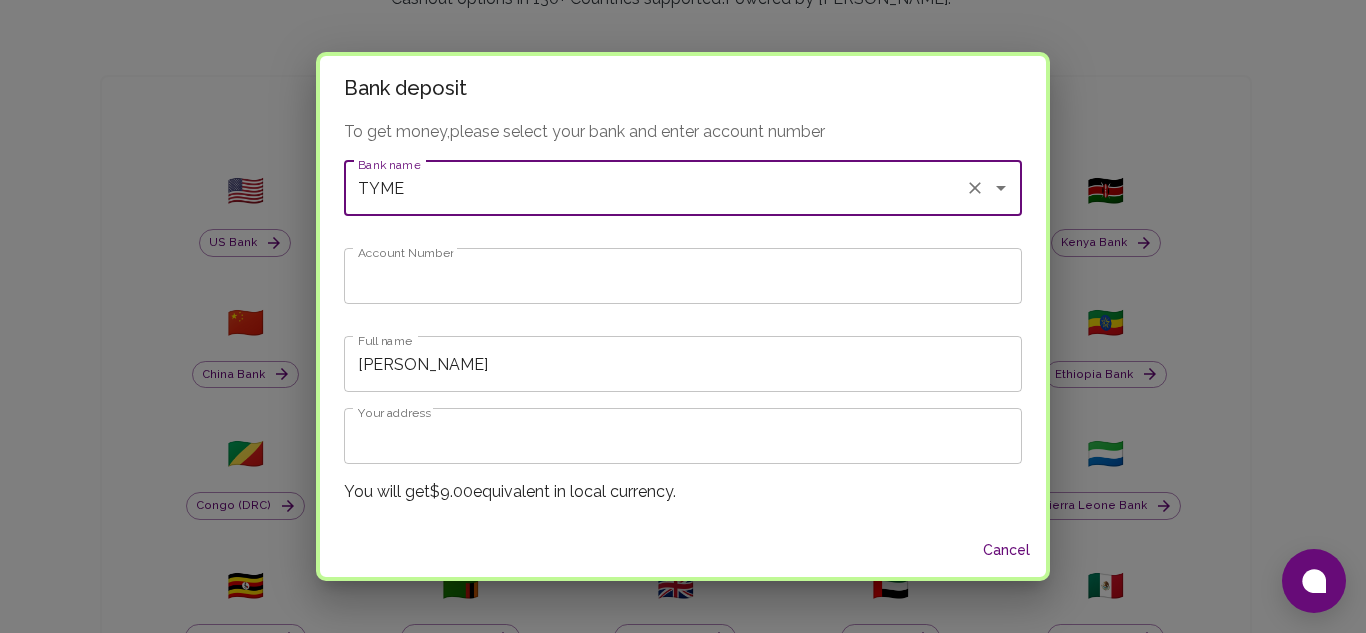 type on "TYME" 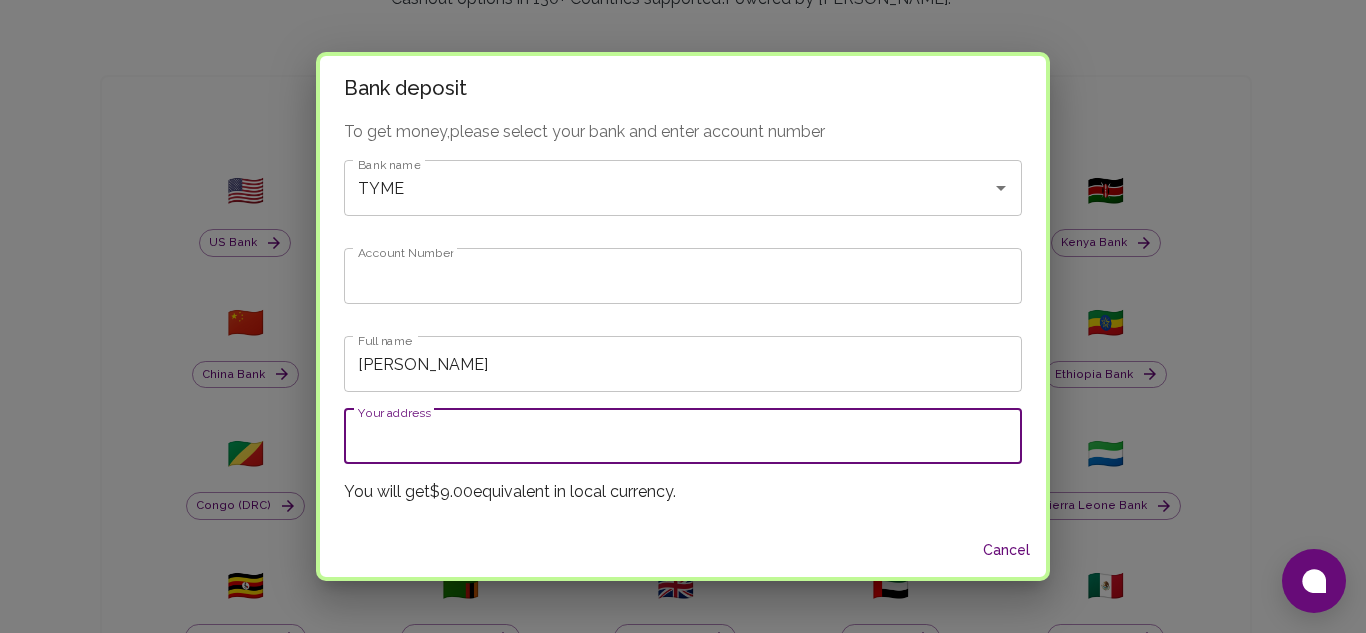 click on "Your address" at bounding box center (683, 436) 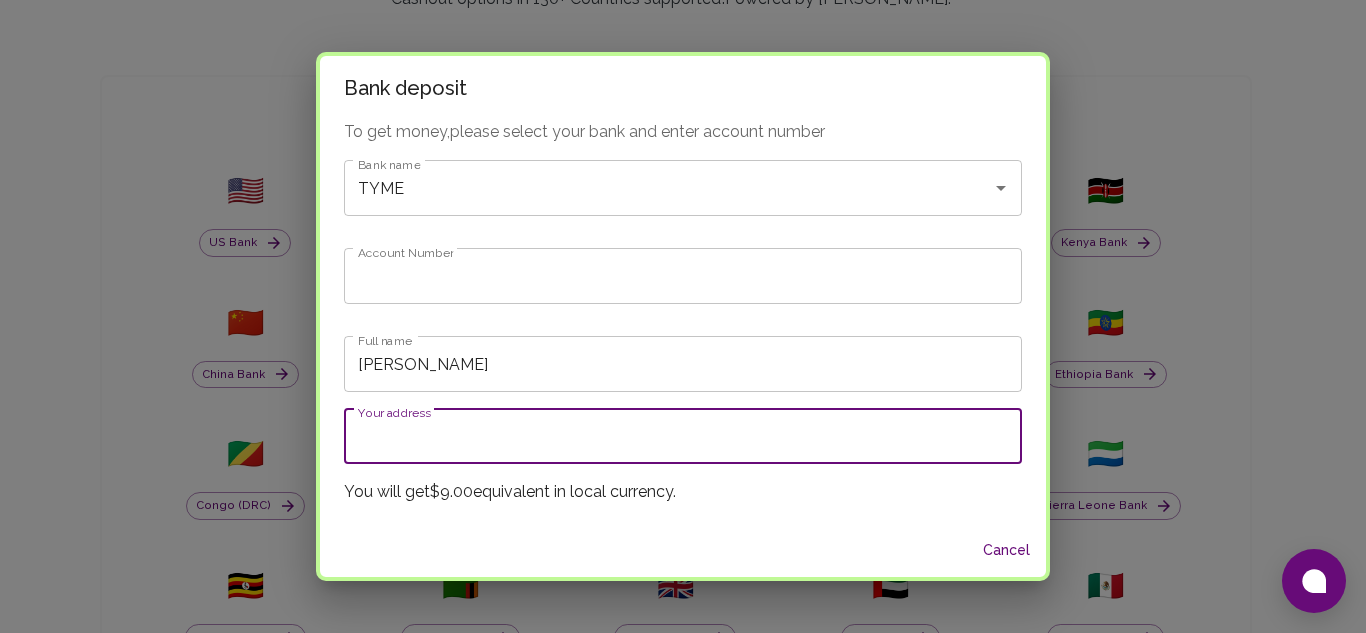 type on "[STREET_ADDRESS]" 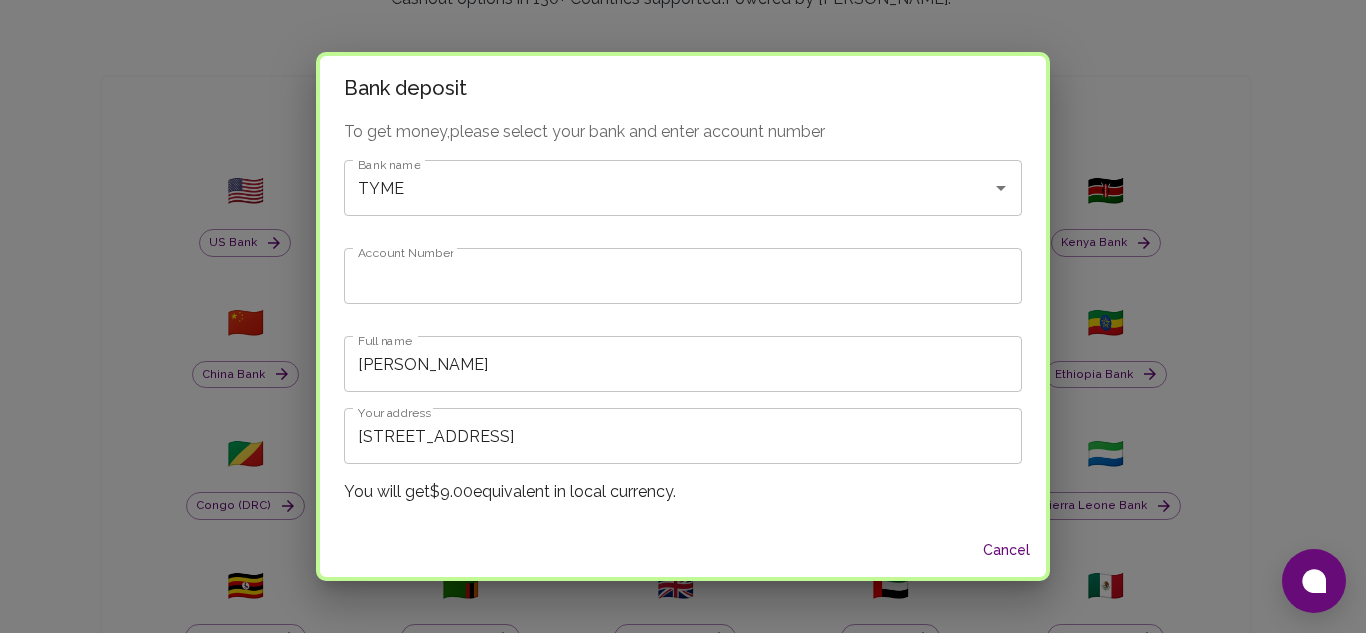 click on "To get money,  please select your bank and enter account number Bank name TYME Bank name Account Number Account Number Full name [PERSON_NAME] Full name Your address [STREET_ADDRESS] Your address You will get  $9.00  equivalent in local currency." at bounding box center (683, 322) 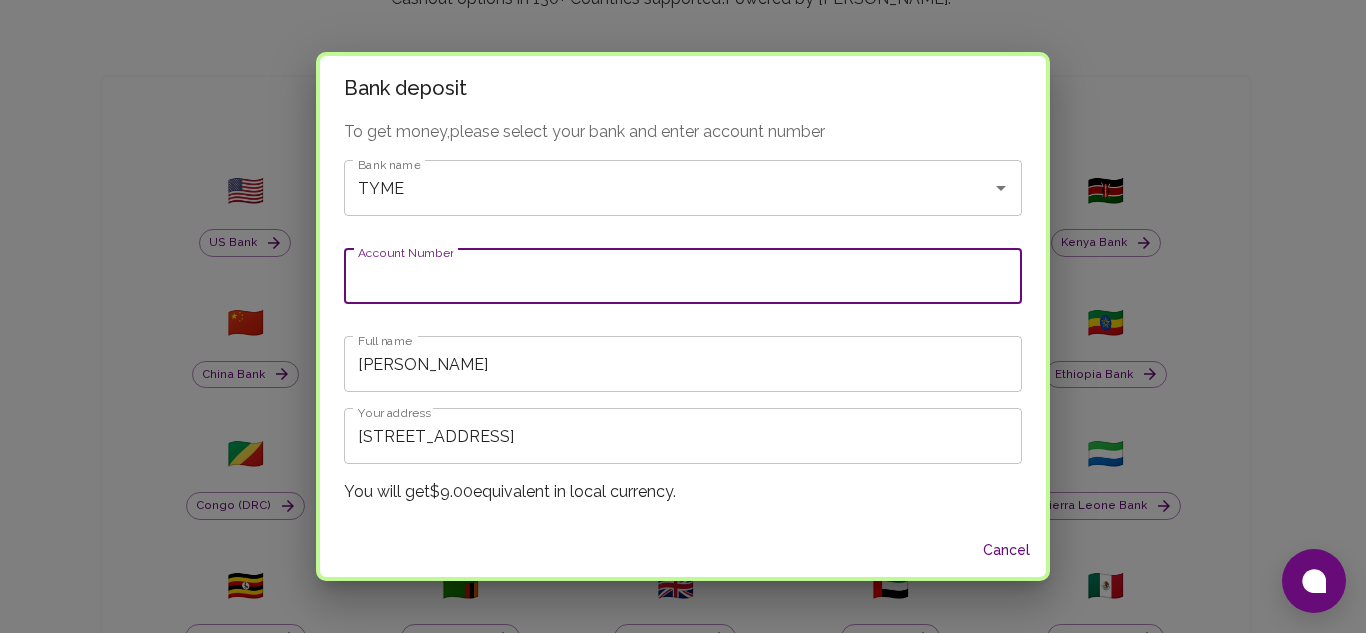 click on "Account Number" at bounding box center [683, 276] 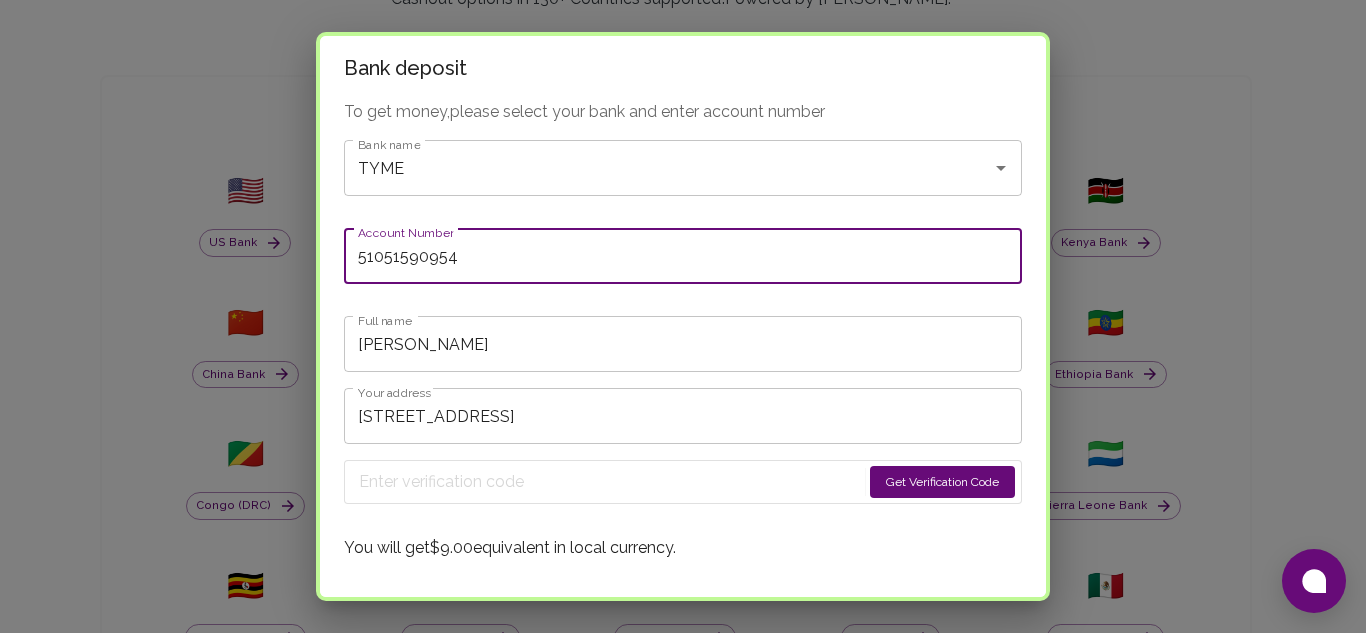 type on "51051590954" 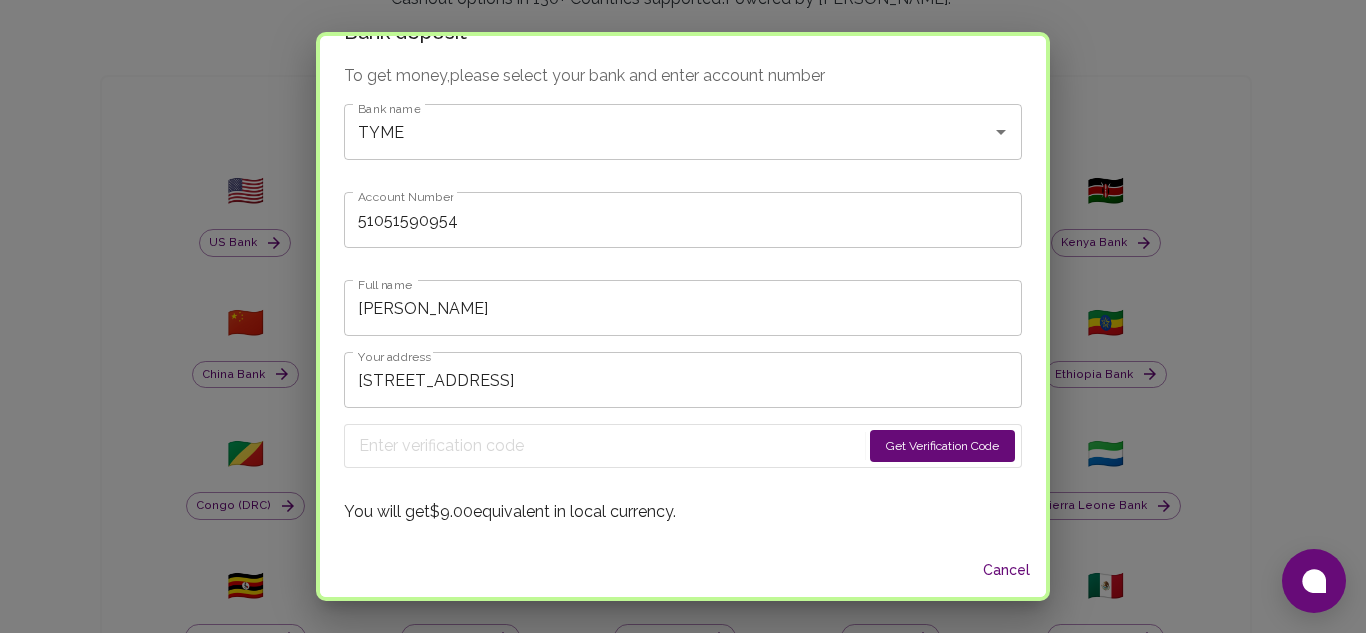 scroll, scrollTop: 23, scrollLeft: 0, axis: vertical 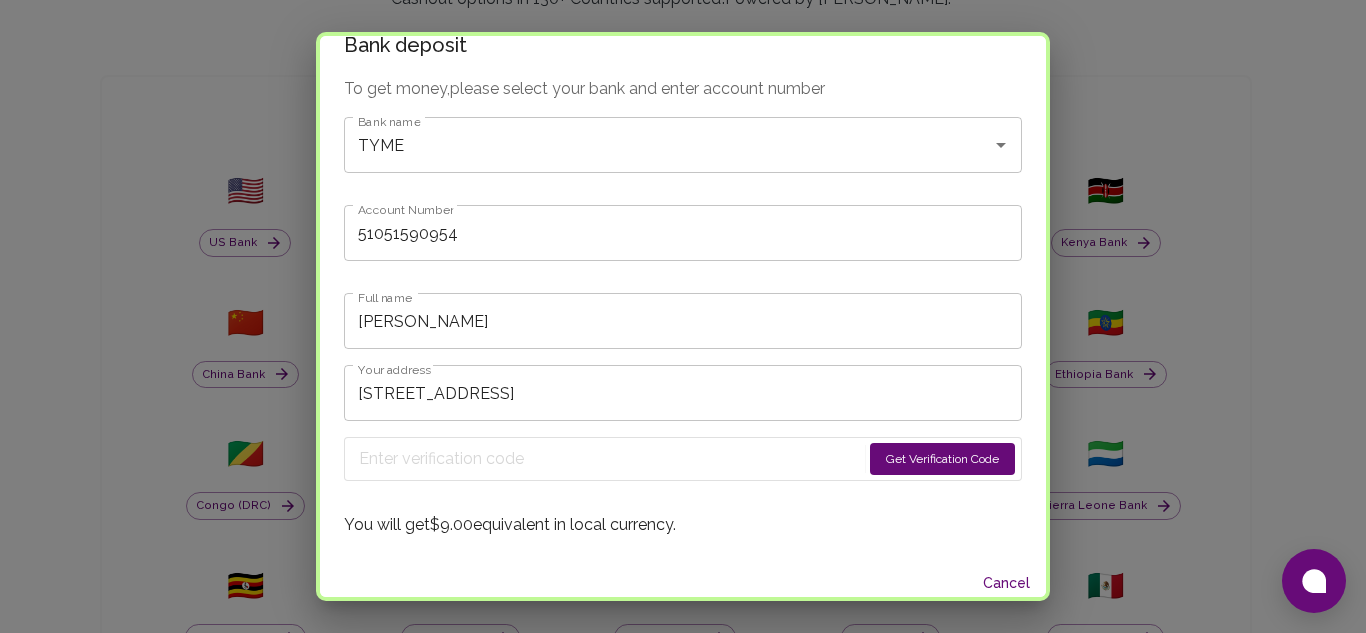 click on "Get Verification Code" at bounding box center (942, 459) 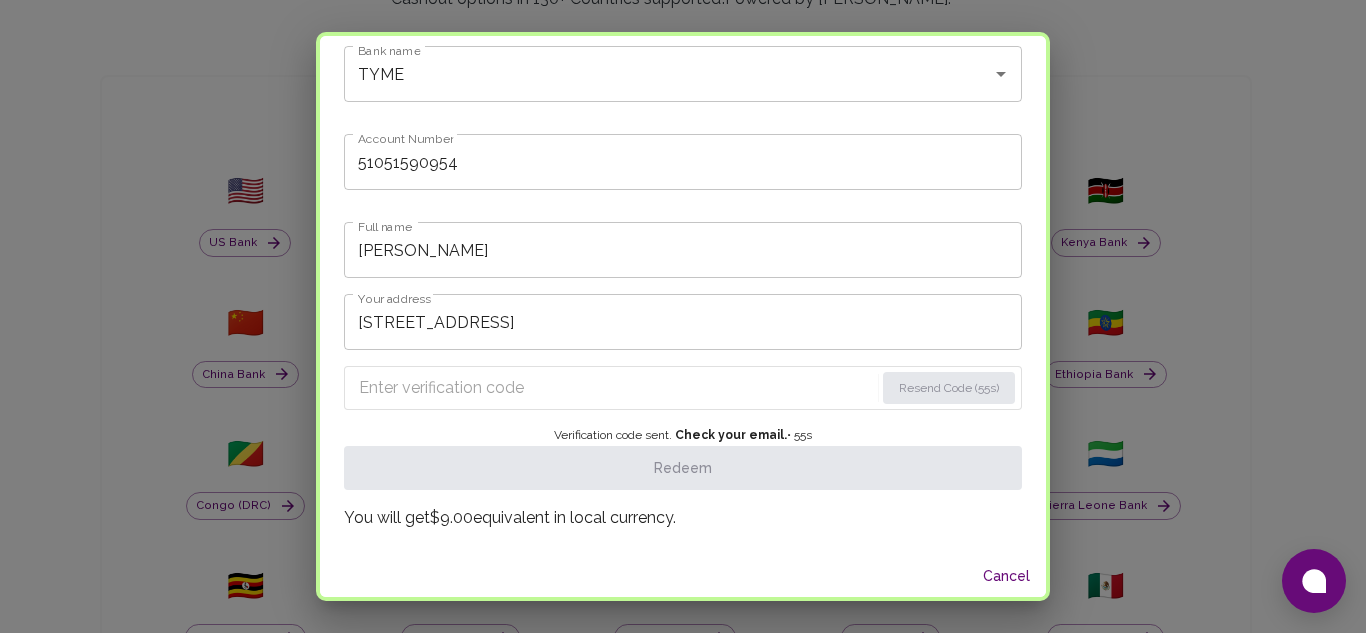scroll, scrollTop: 99, scrollLeft: 0, axis: vertical 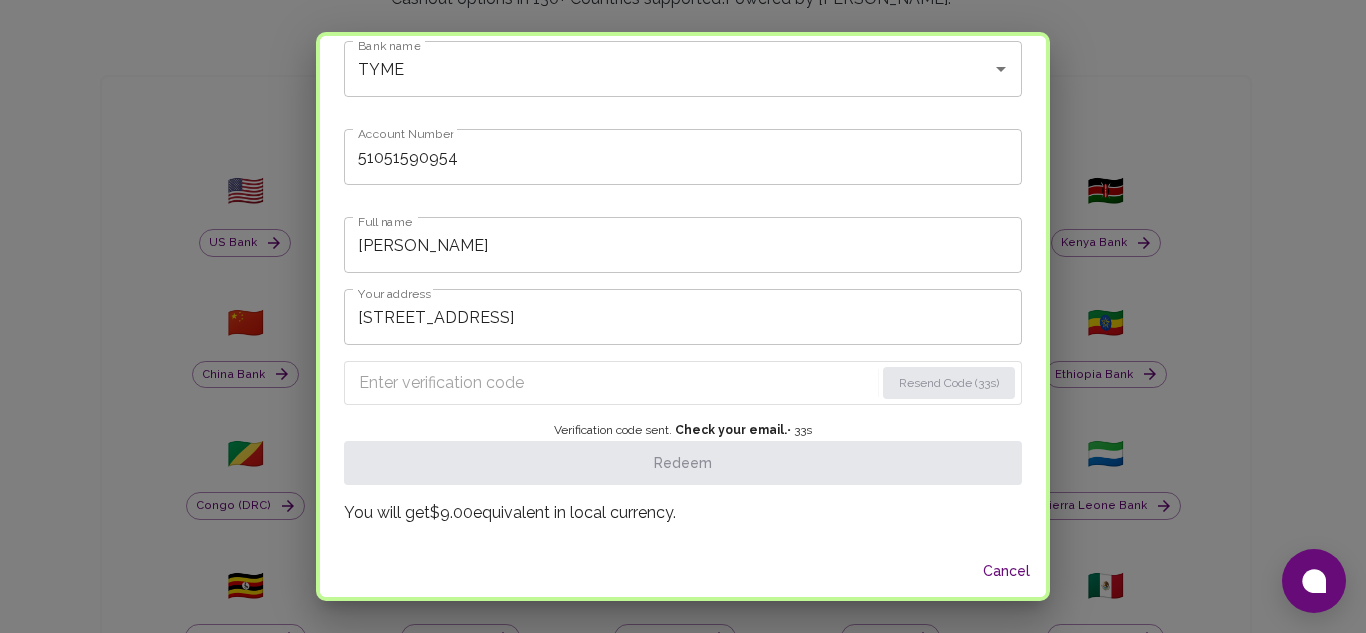 click at bounding box center (616, 383) 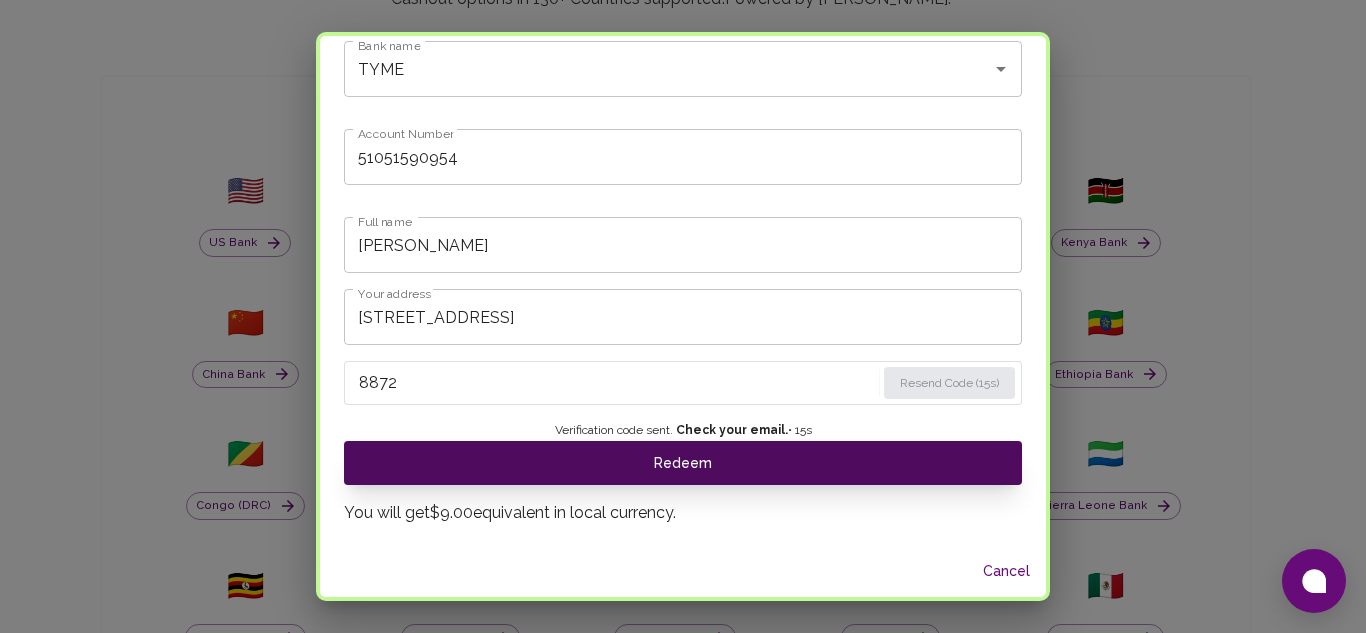 type on "8872" 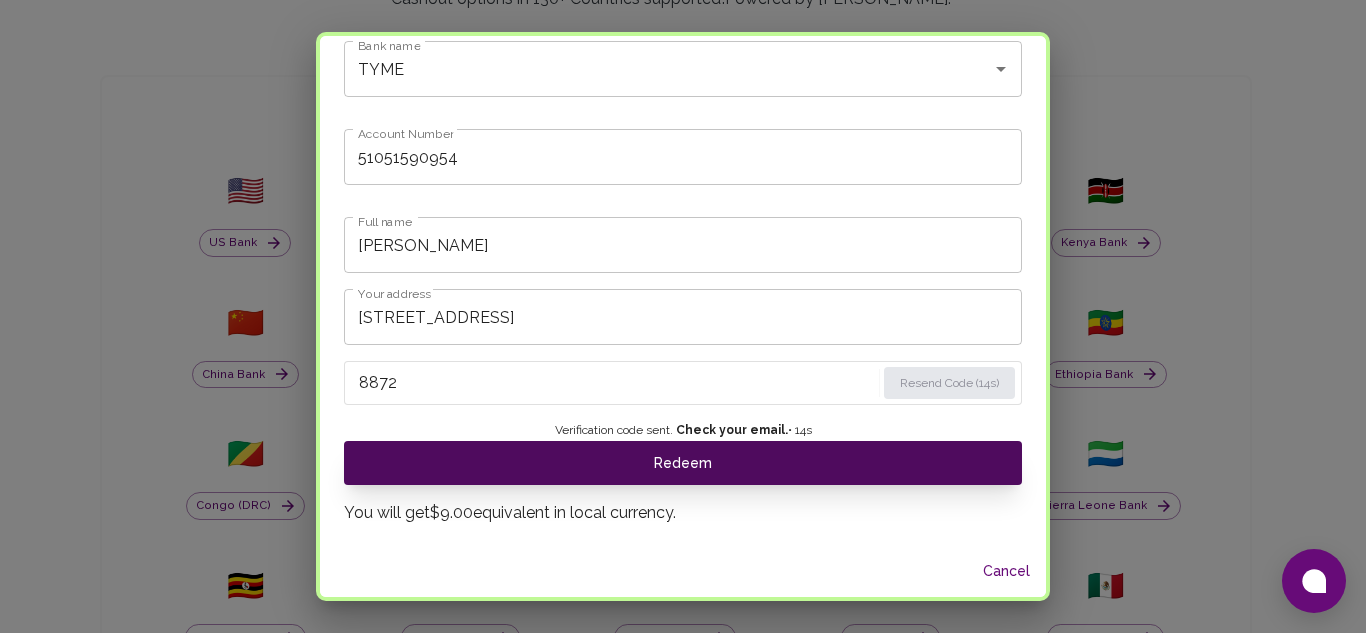 click on "Redeem" at bounding box center [683, 463] 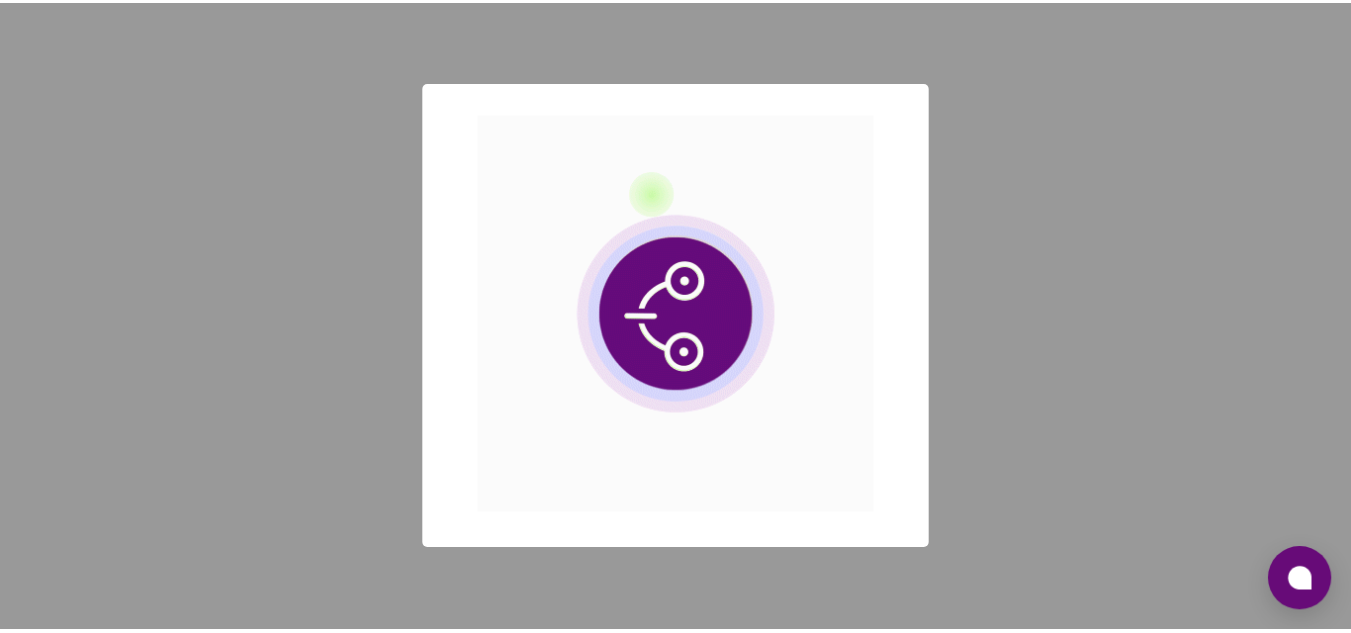 scroll, scrollTop: 0, scrollLeft: 0, axis: both 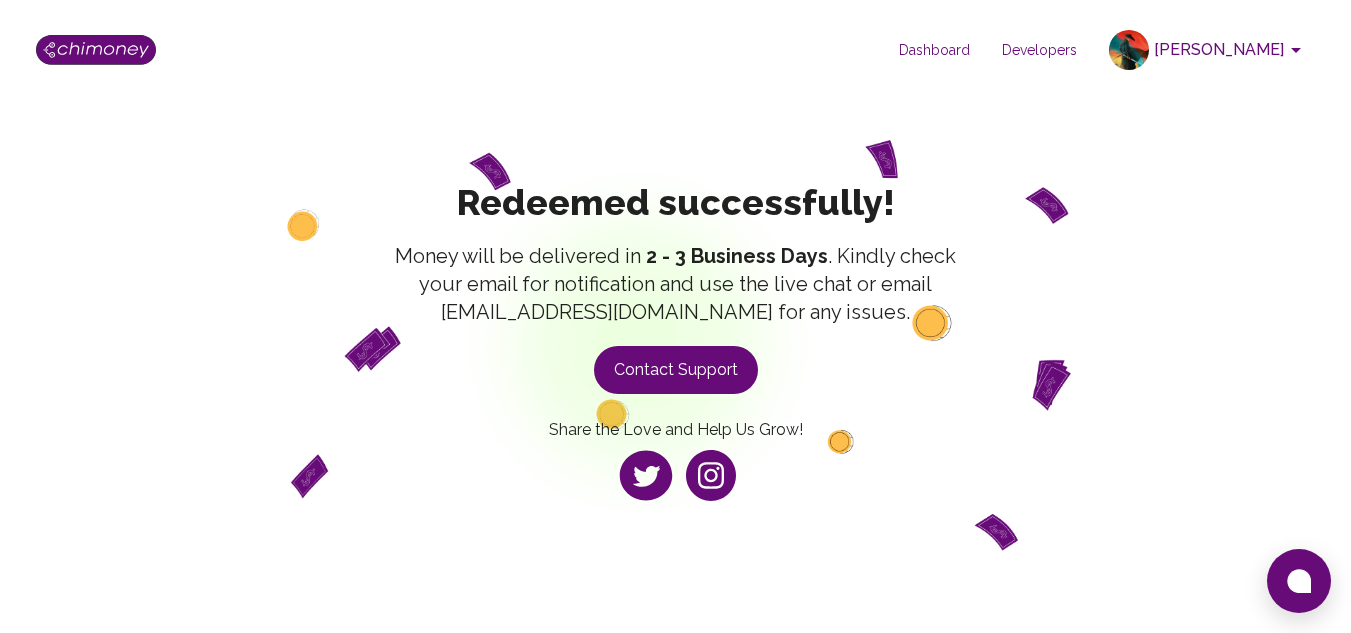 click on "Redeemed successfully! Money will be delivered in   2 - 3 Business Days . Kindly check your email for notification and use the live chat or email [EMAIL_ADDRESS][DOMAIN_NAME] for any issues. Contact Support Share the Love and Help Us Grow!" at bounding box center (676, 345) 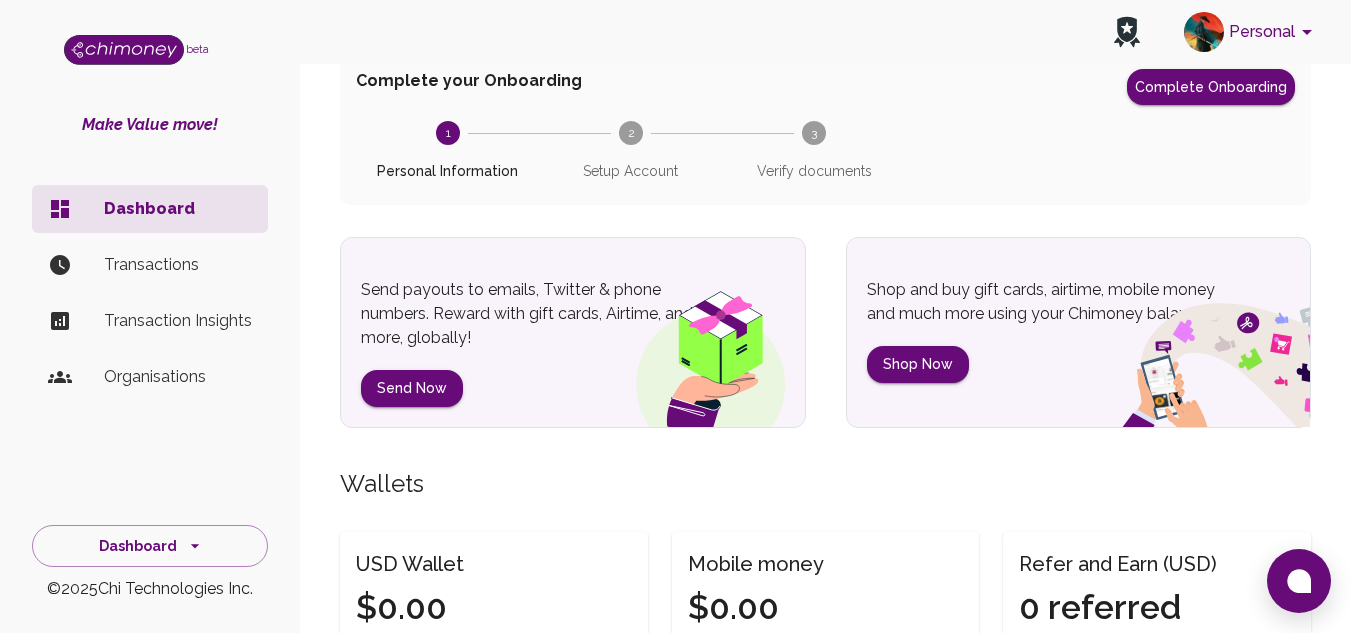scroll, scrollTop: 124, scrollLeft: 0, axis: vertical 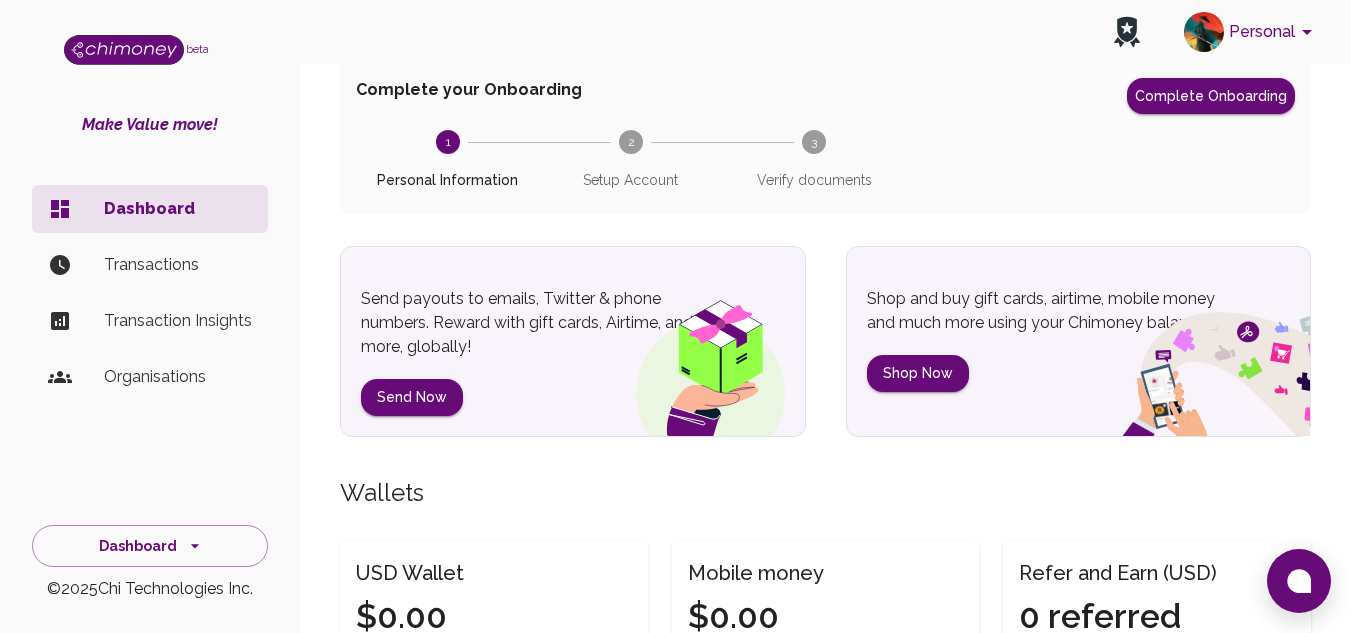 click on "Setup Account" at bounding box center (630, 172) 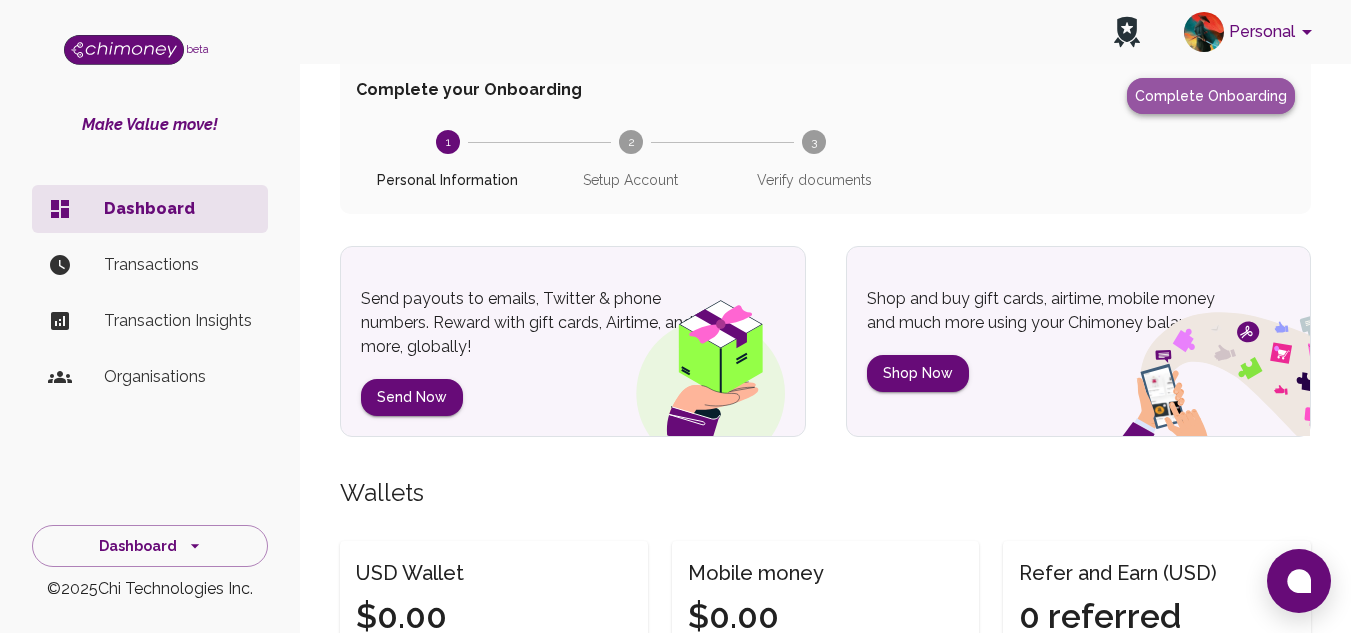 click on "Complete Onboarding" at bounding box center (1211, 96) 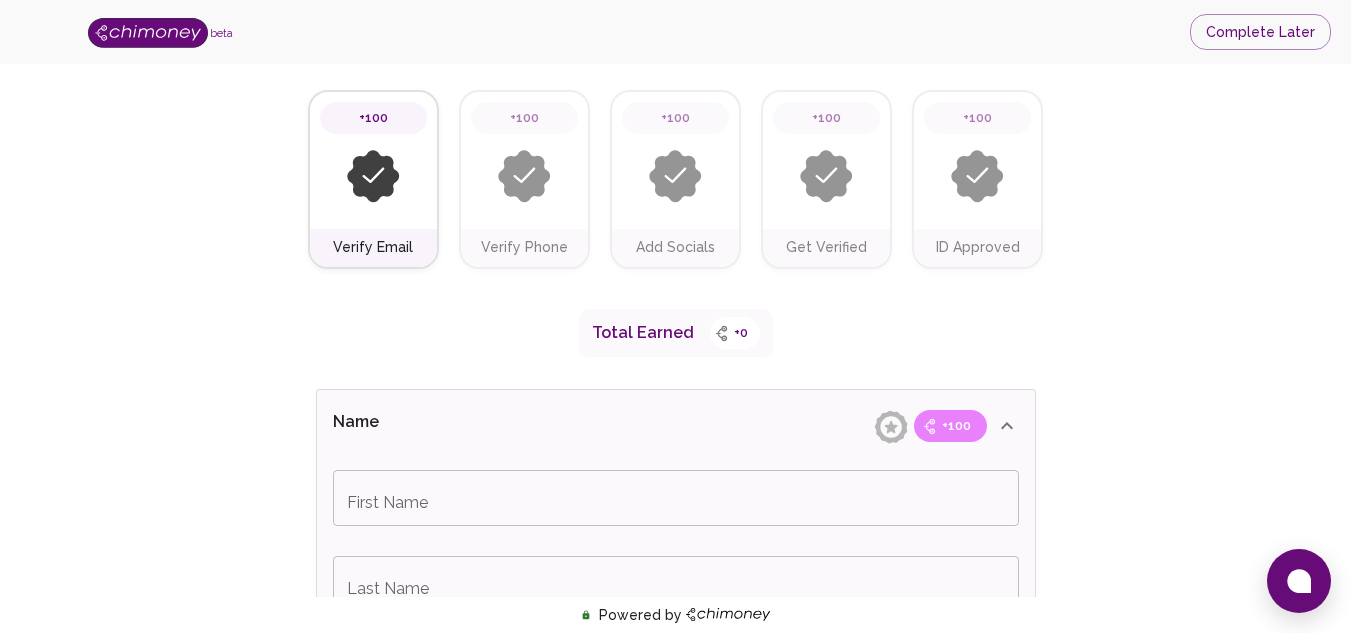 scroll, scrollTop: 0, scrollLeft: 0, axis: both 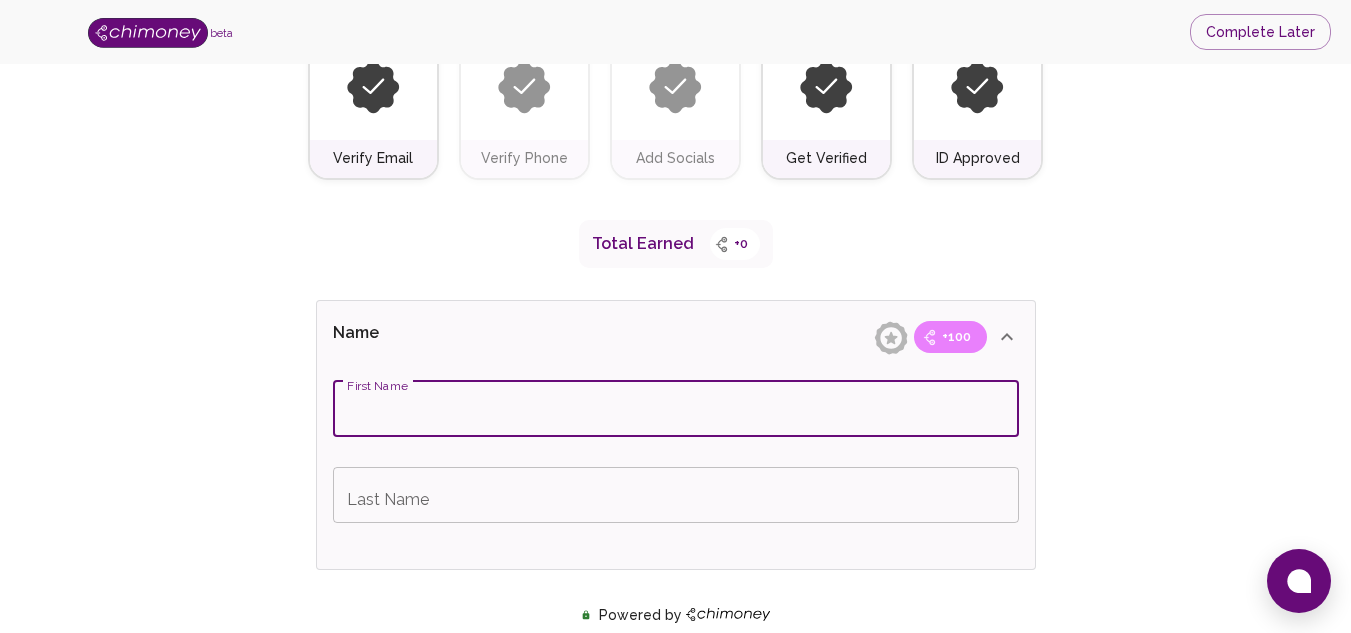 click on "First Name" at bounding box center [676, 409] 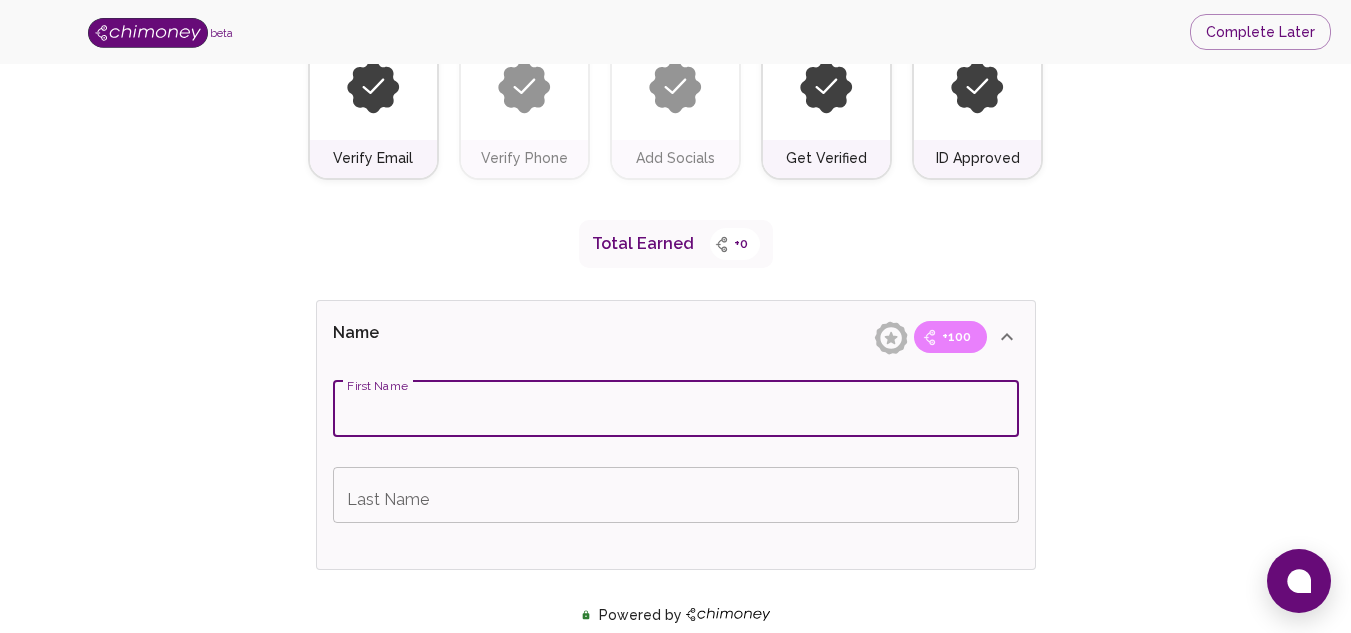 type on "[PERSON_NAME]" 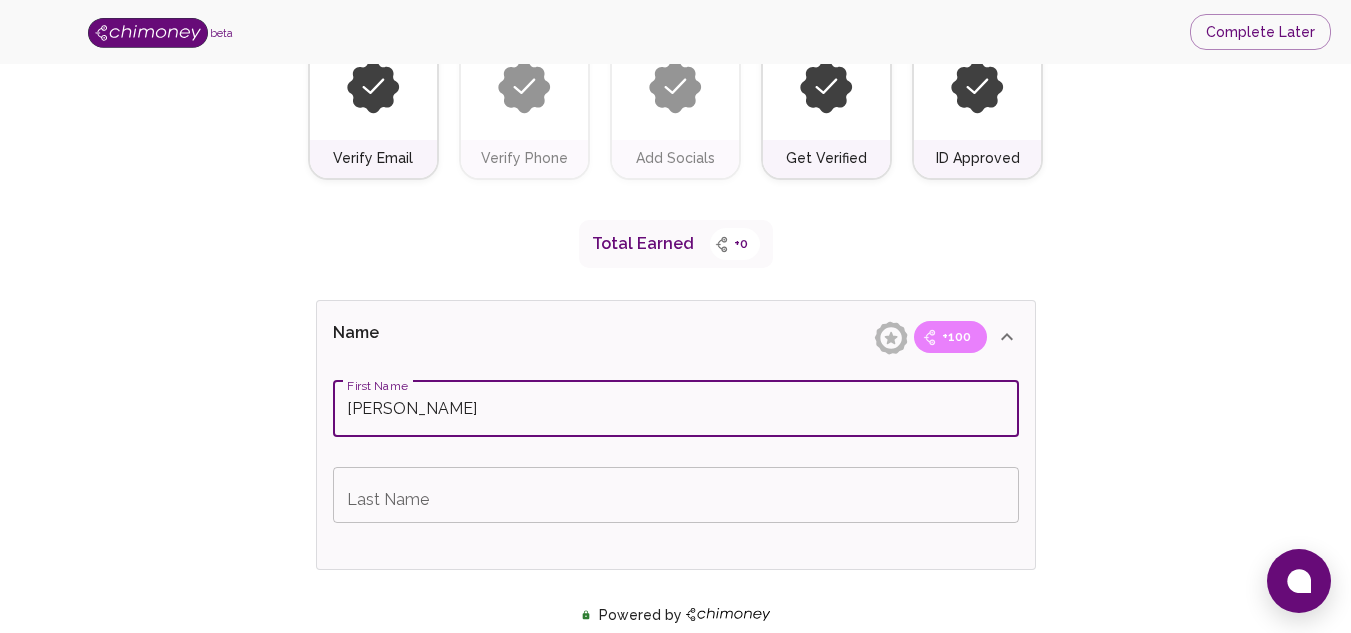 type on "Mothuli" 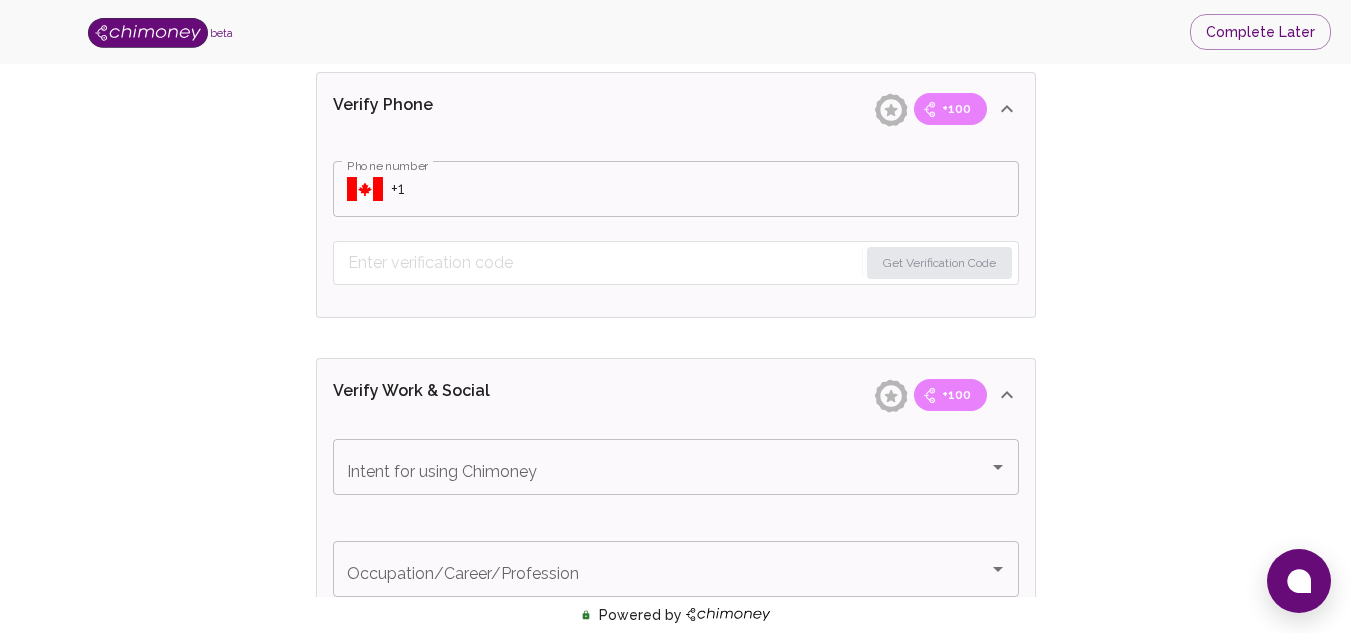 scroll, scrollTop: 1077, scrollLeft: 0, axis: vertical 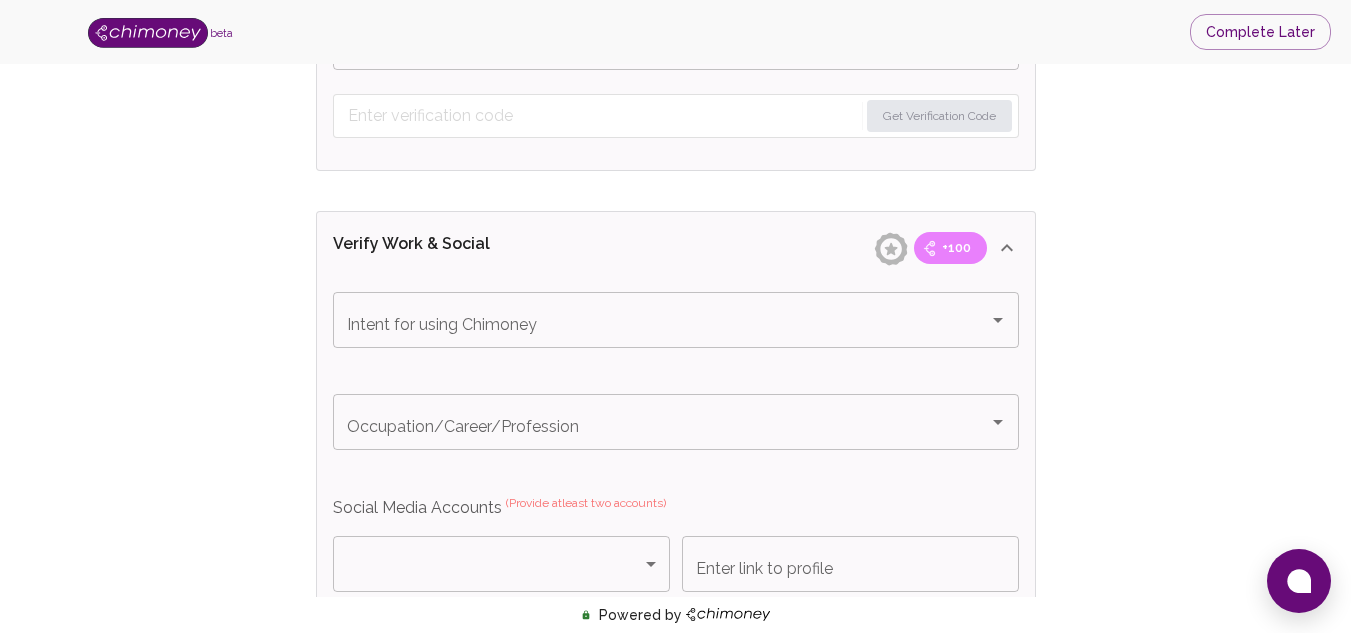 drag, startPoint x: 1343, startPoint y: 371, endPoint x: 1363, endPoint y: 344, distance: 33.600594 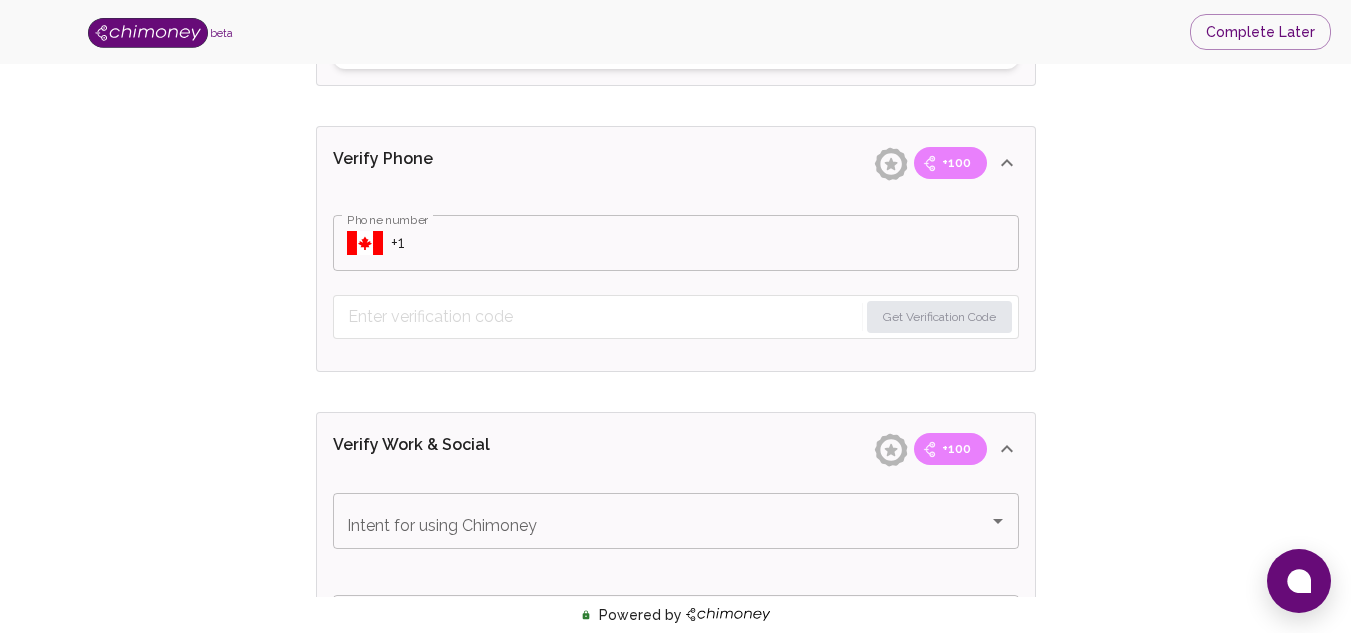 scroll, scrollTop: 131, scrollLeft: 0, axis: vertical 